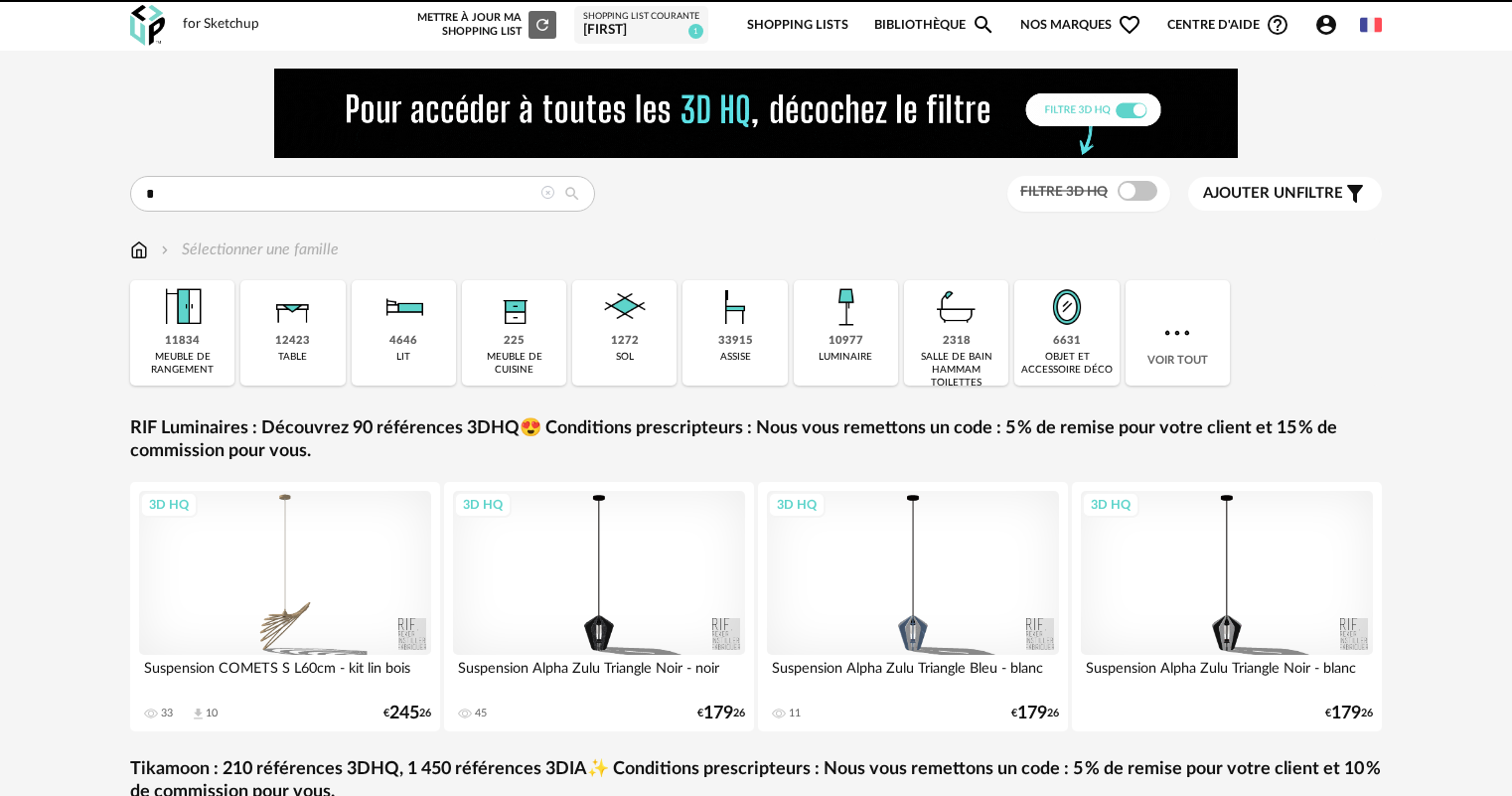 scroll, scrollTop: 0, scrollLeft: 0, axis: both 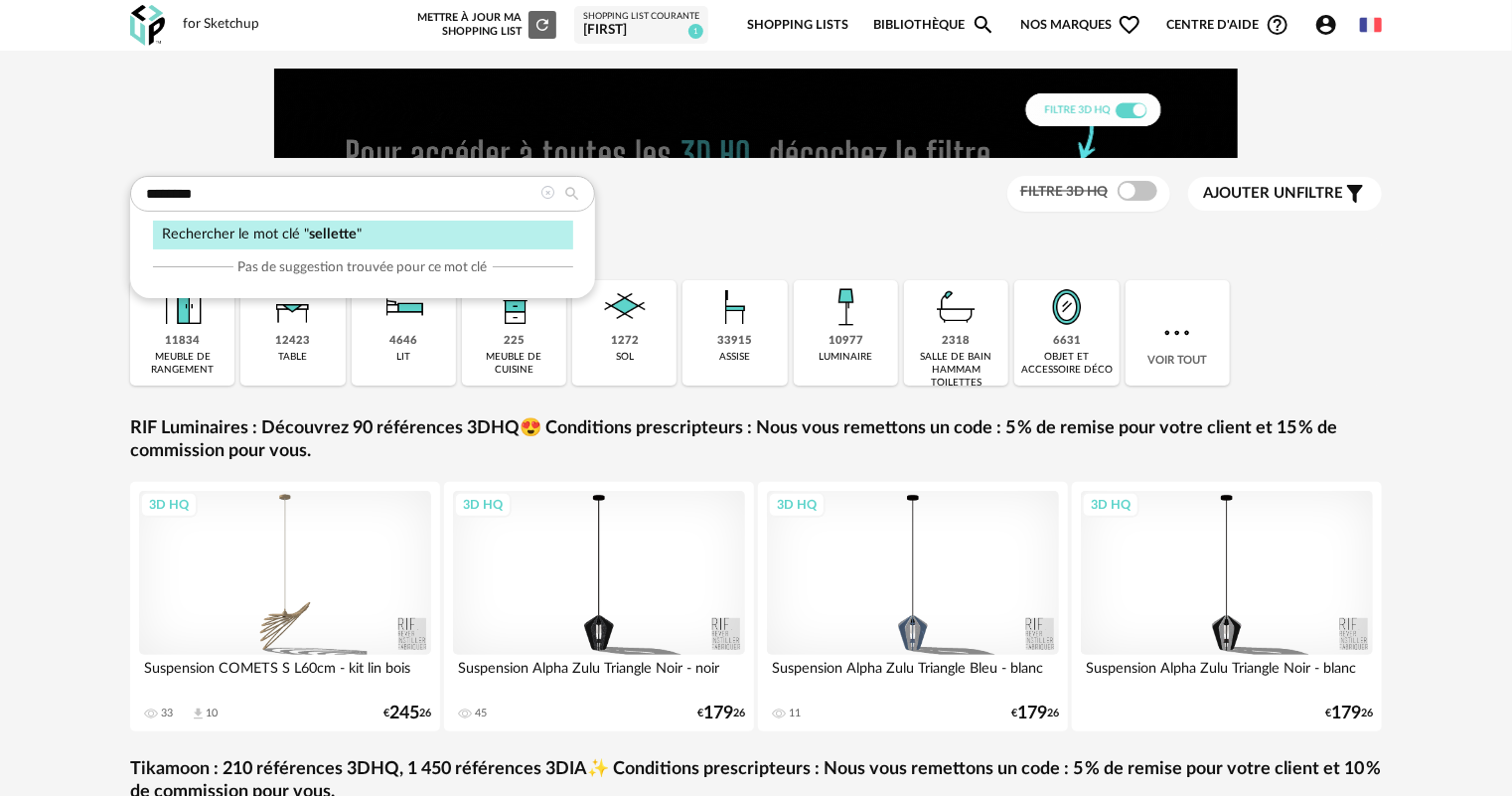 type on "********" 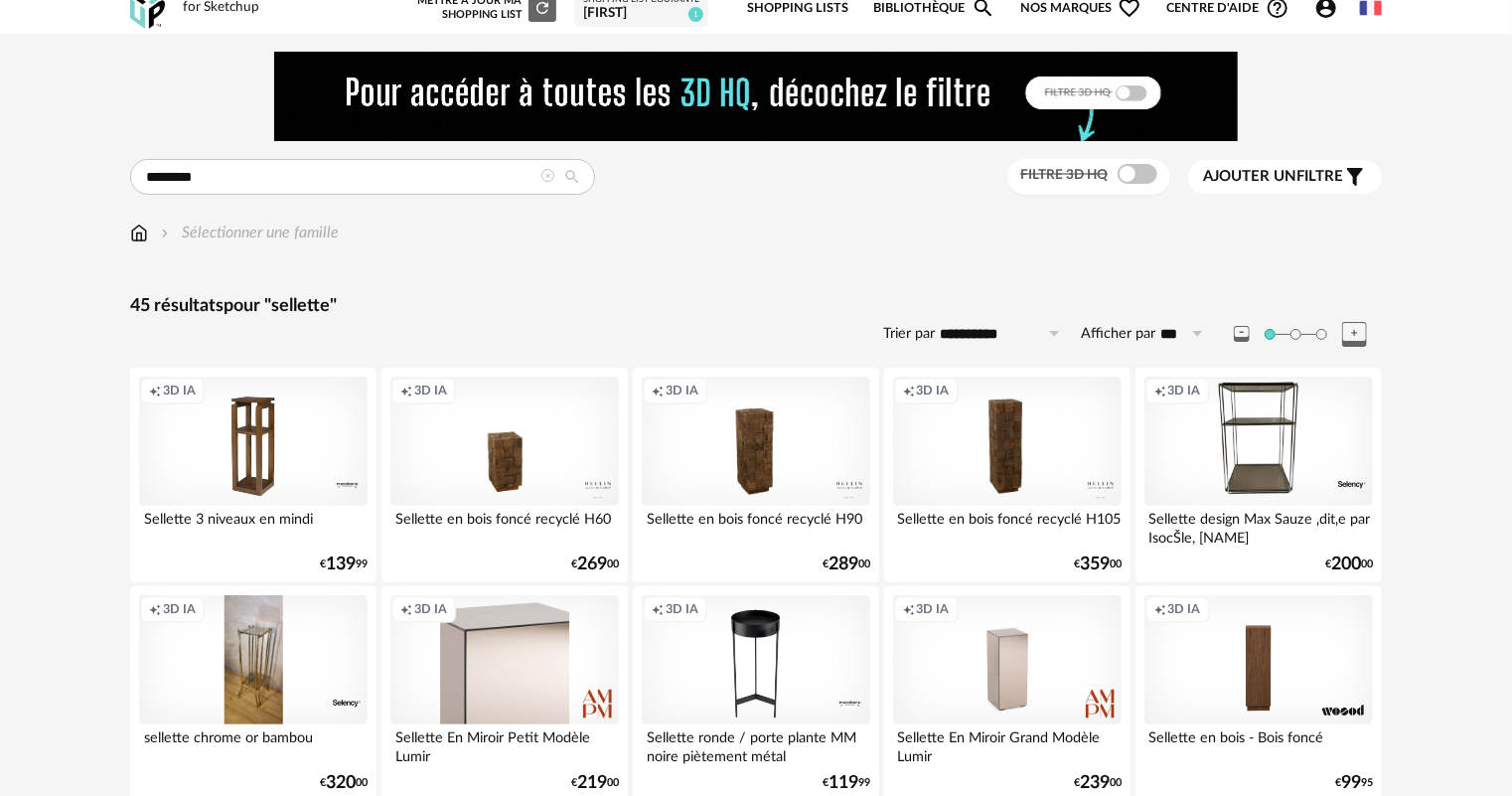scroll, scrollTop: 0, scrollLeft: 0, axis: both 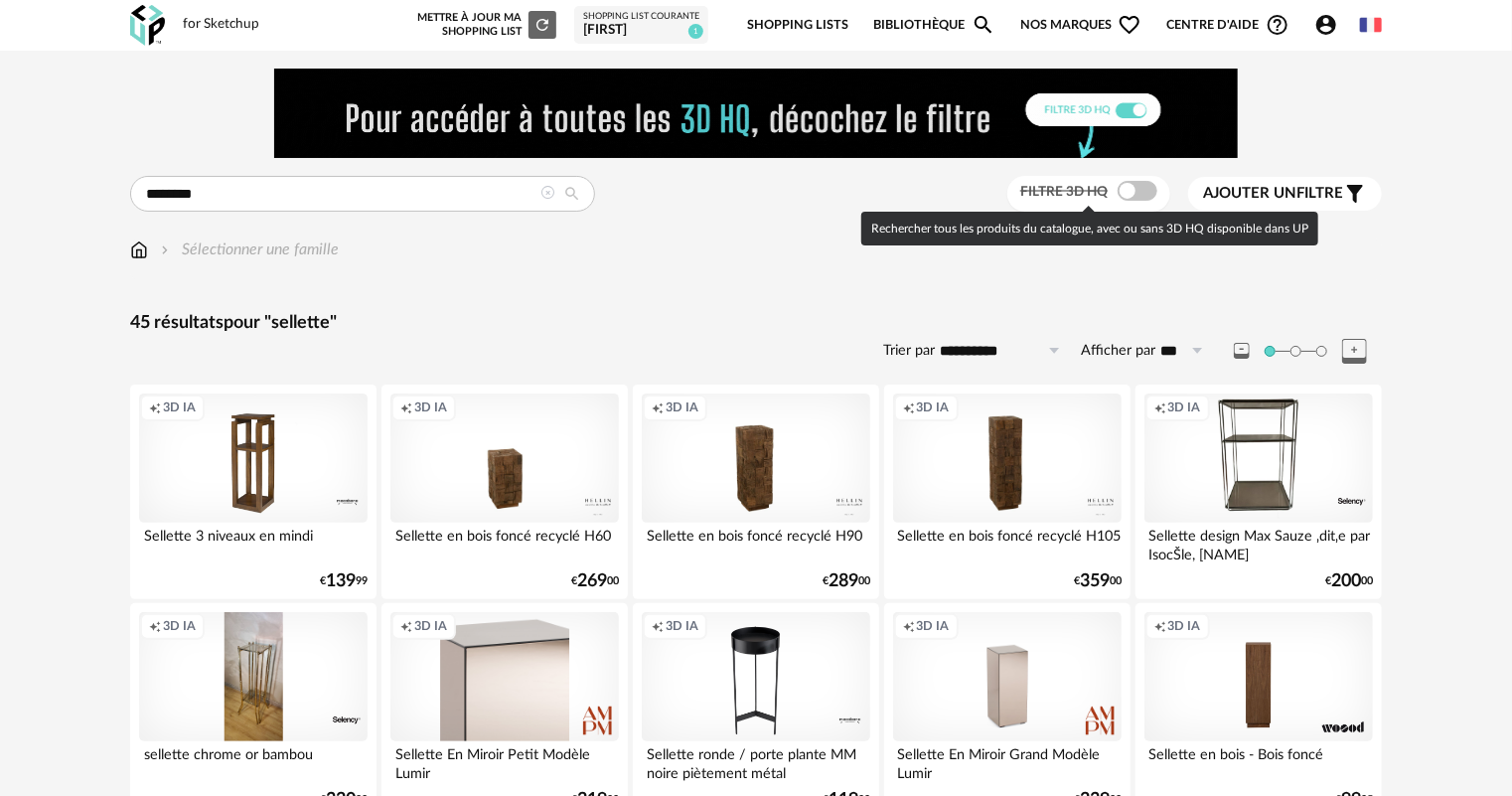 click at bounding box center [1137, 191] 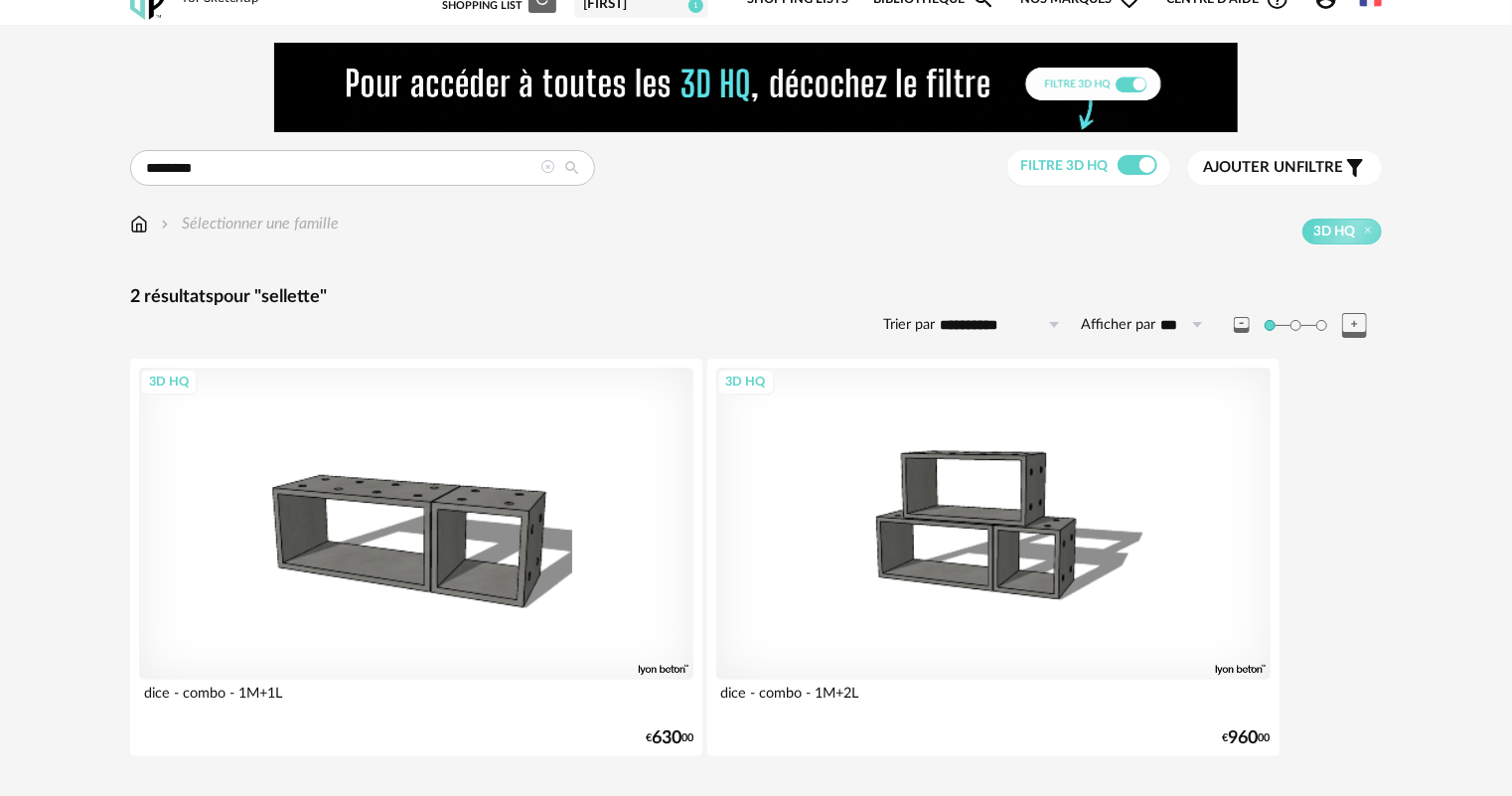 scroll, scrollTop: 71, scrollLeft: 0, axis: vertical 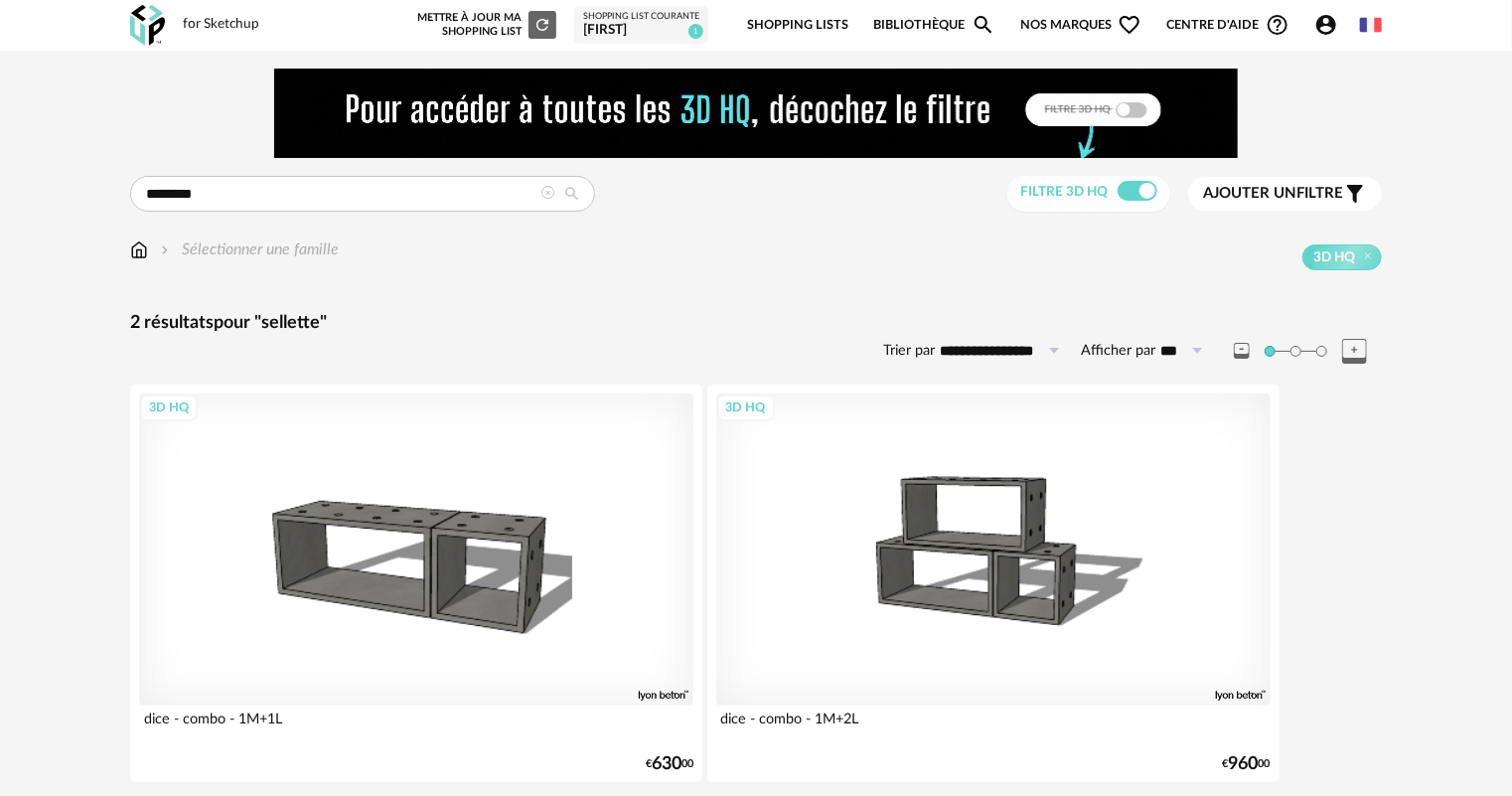 click at bounding box center [139, 249] 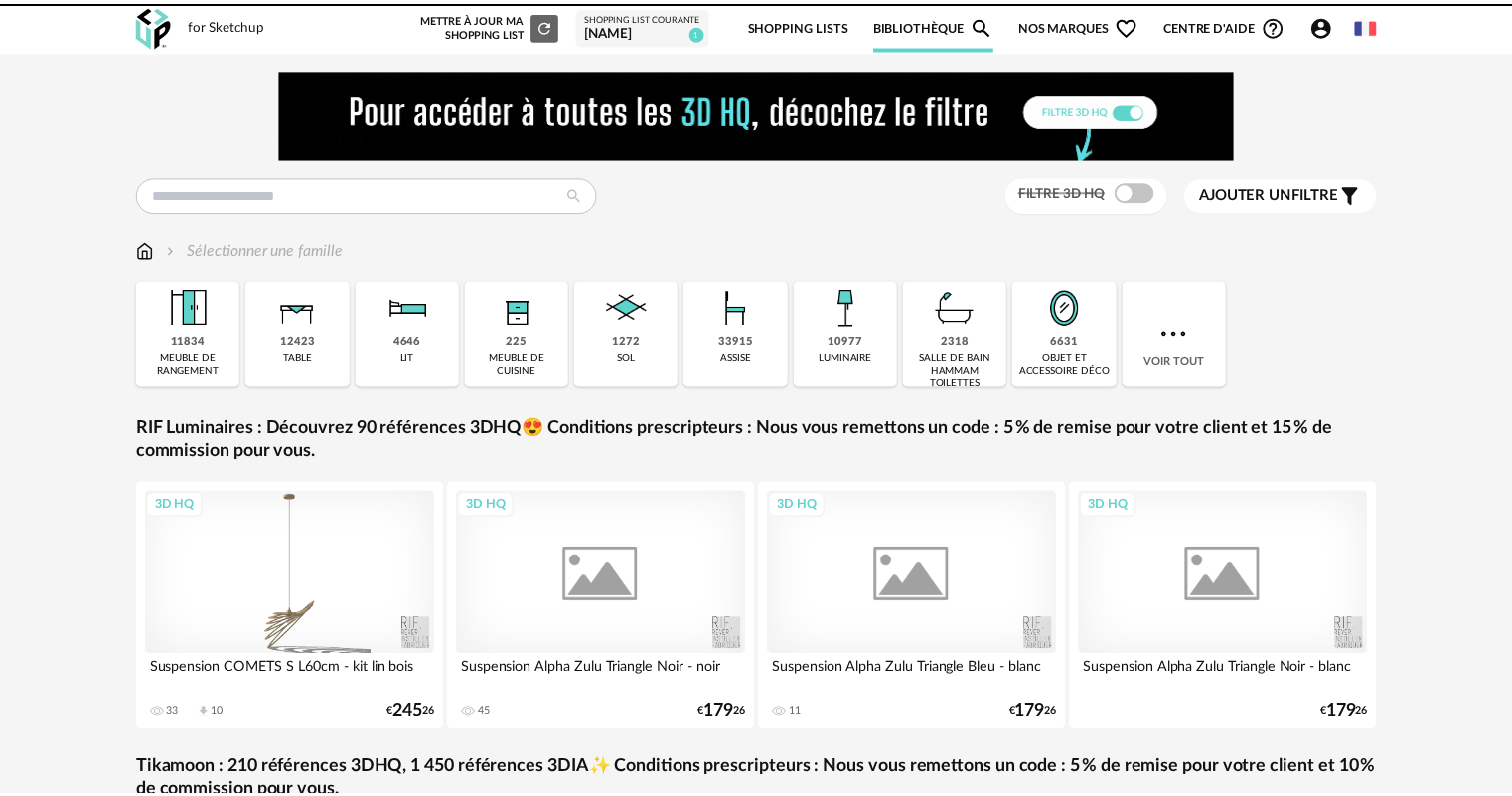scroll, scrollTop: 0, scrollLeft: 0, axis: both 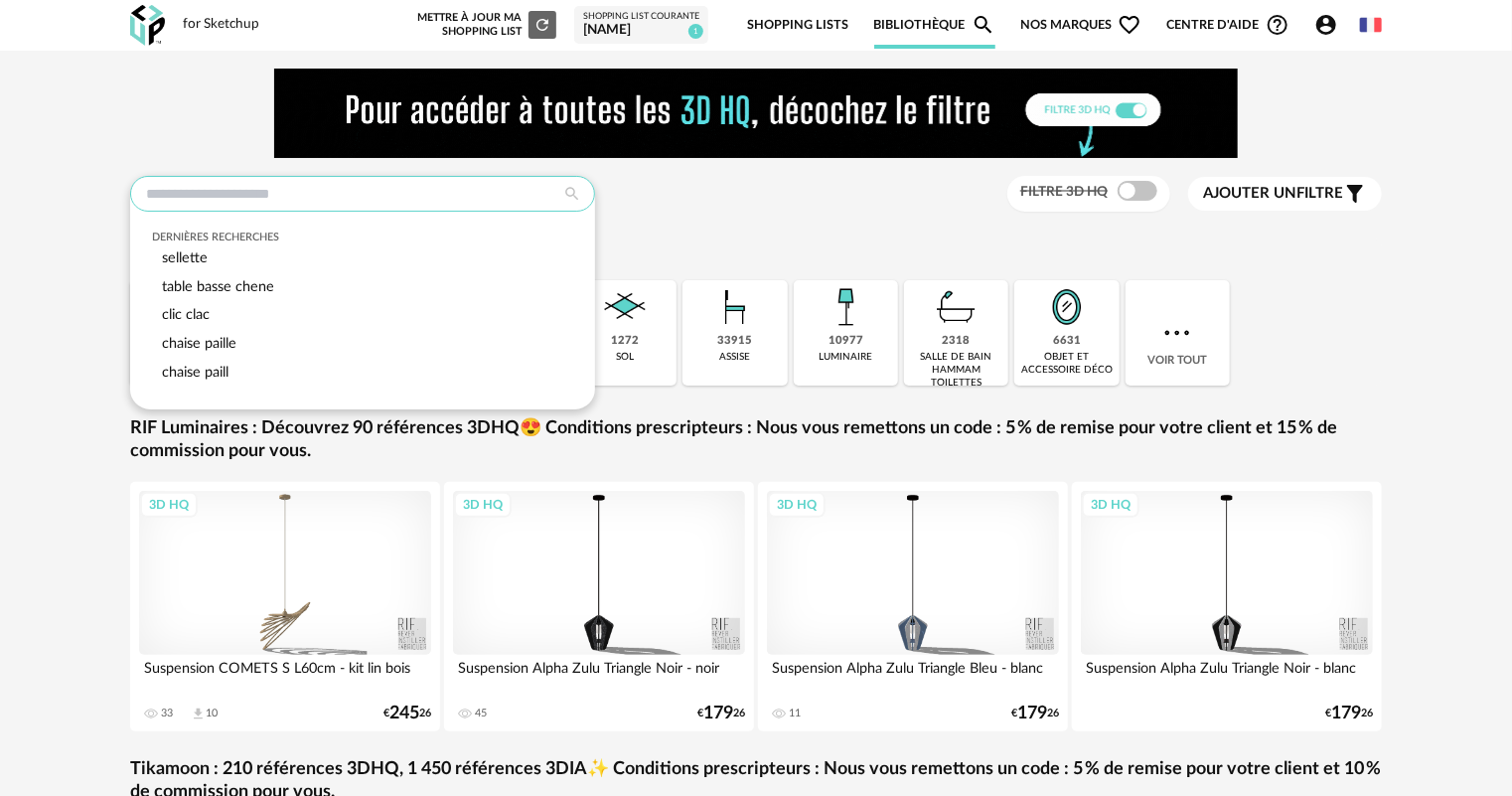 click at bounding box center [363, 194] 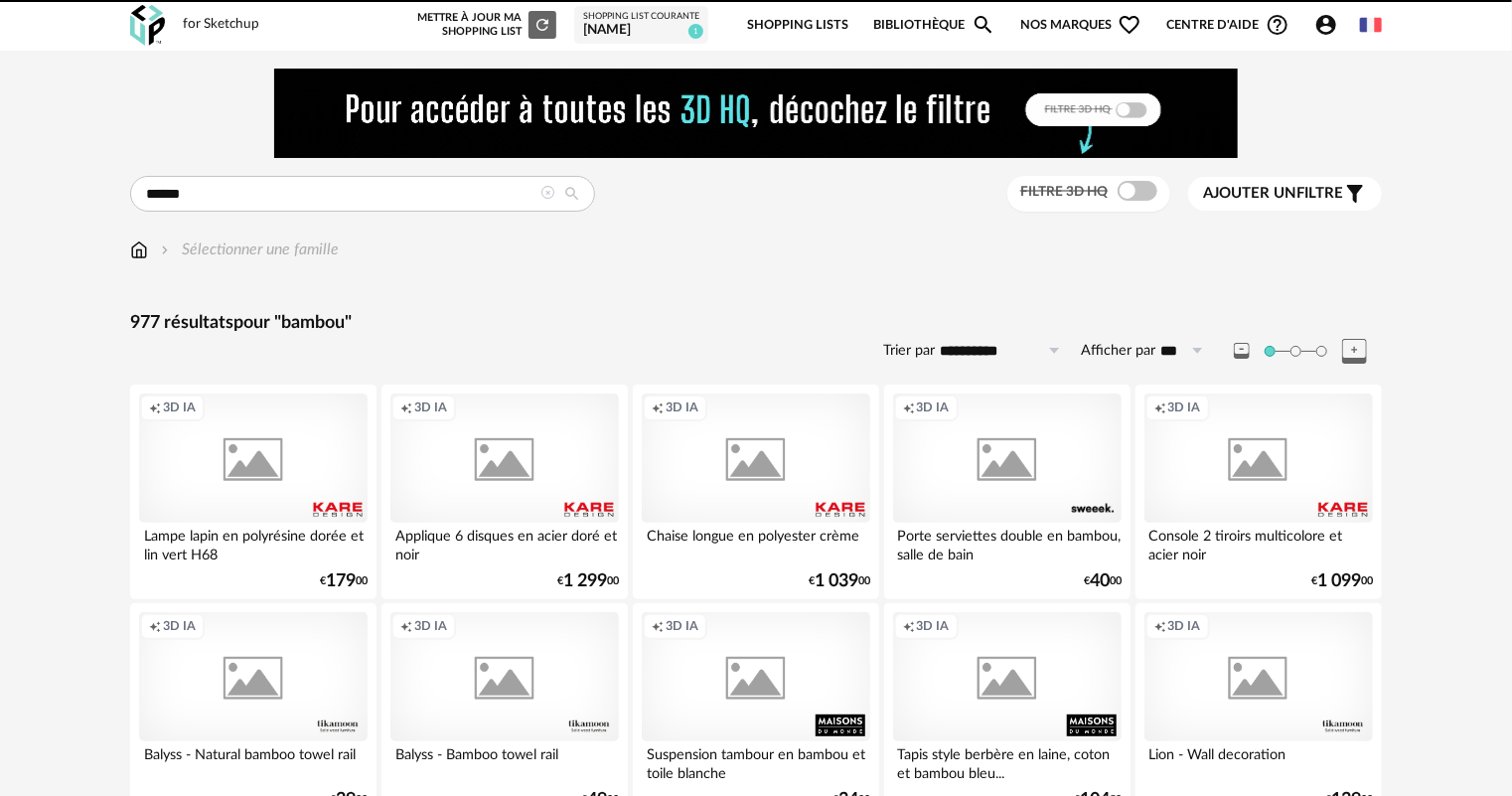 click on "Filtre 3D HQ" at bounding box center (1089, 194) 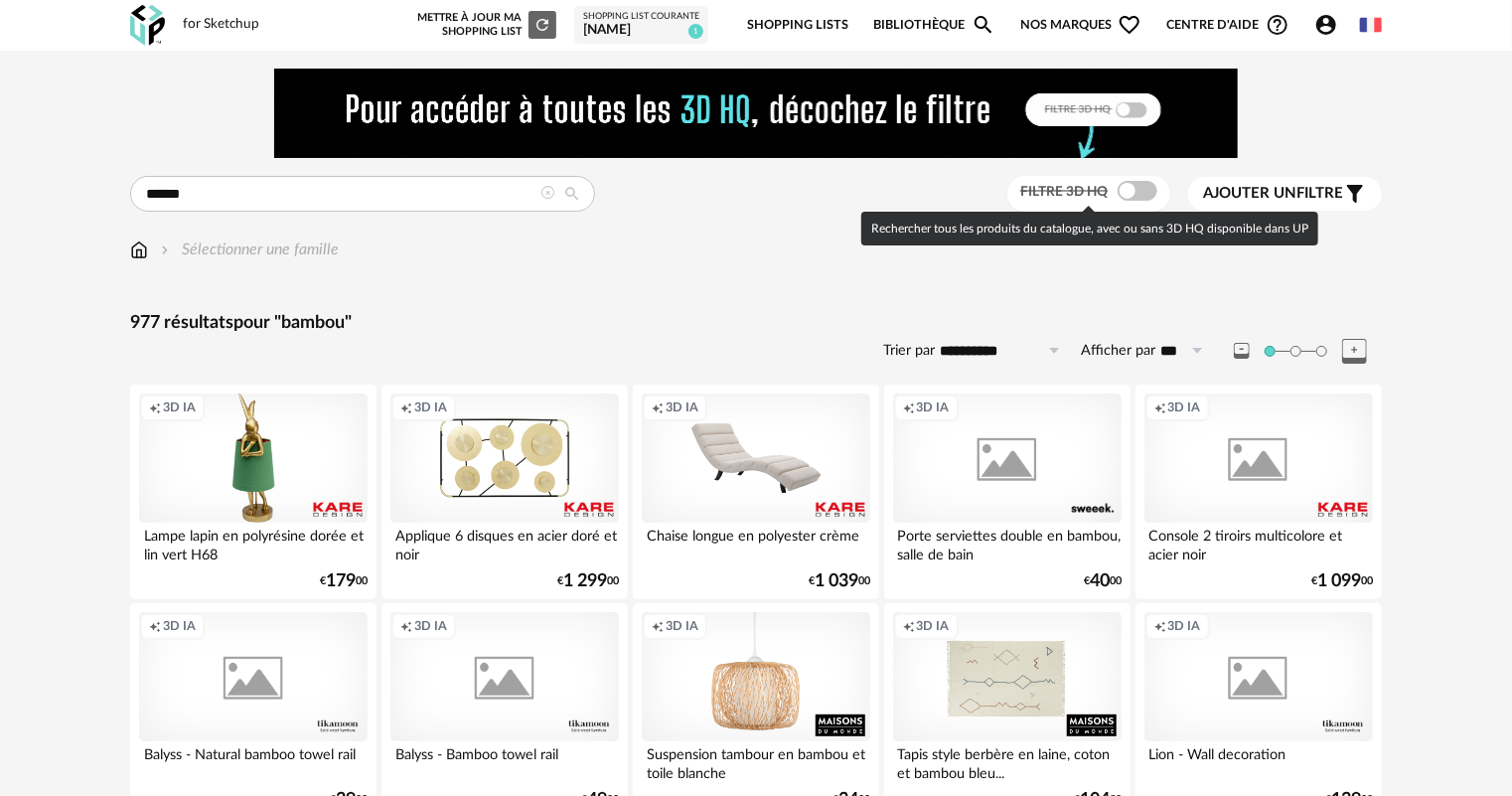 click at bounding box center [1137, 191] 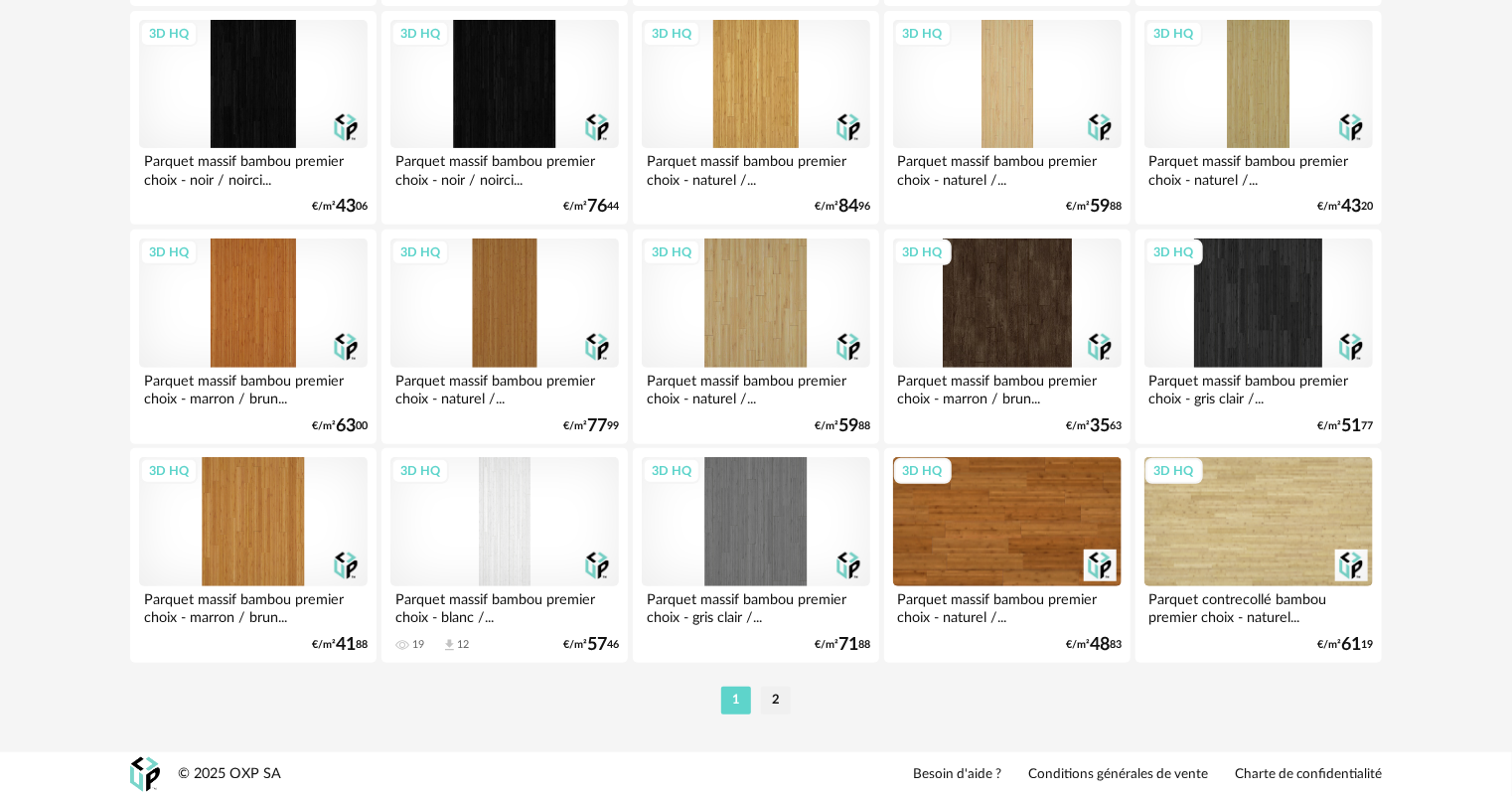 scroll, scrollTop: 4093, scrollLeft: 0, axis: vertical 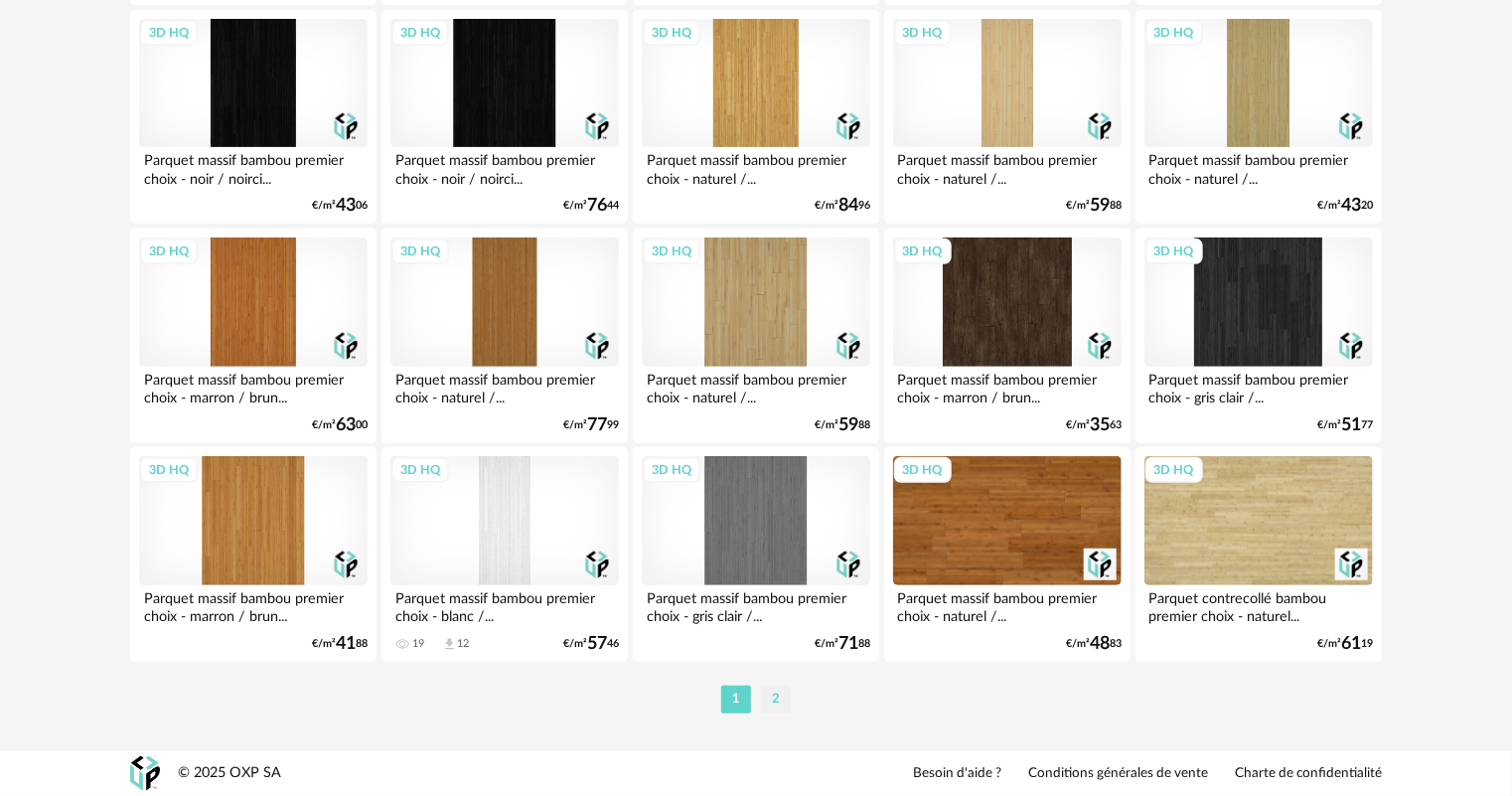 click on "2" at bounding box center (776, 700) 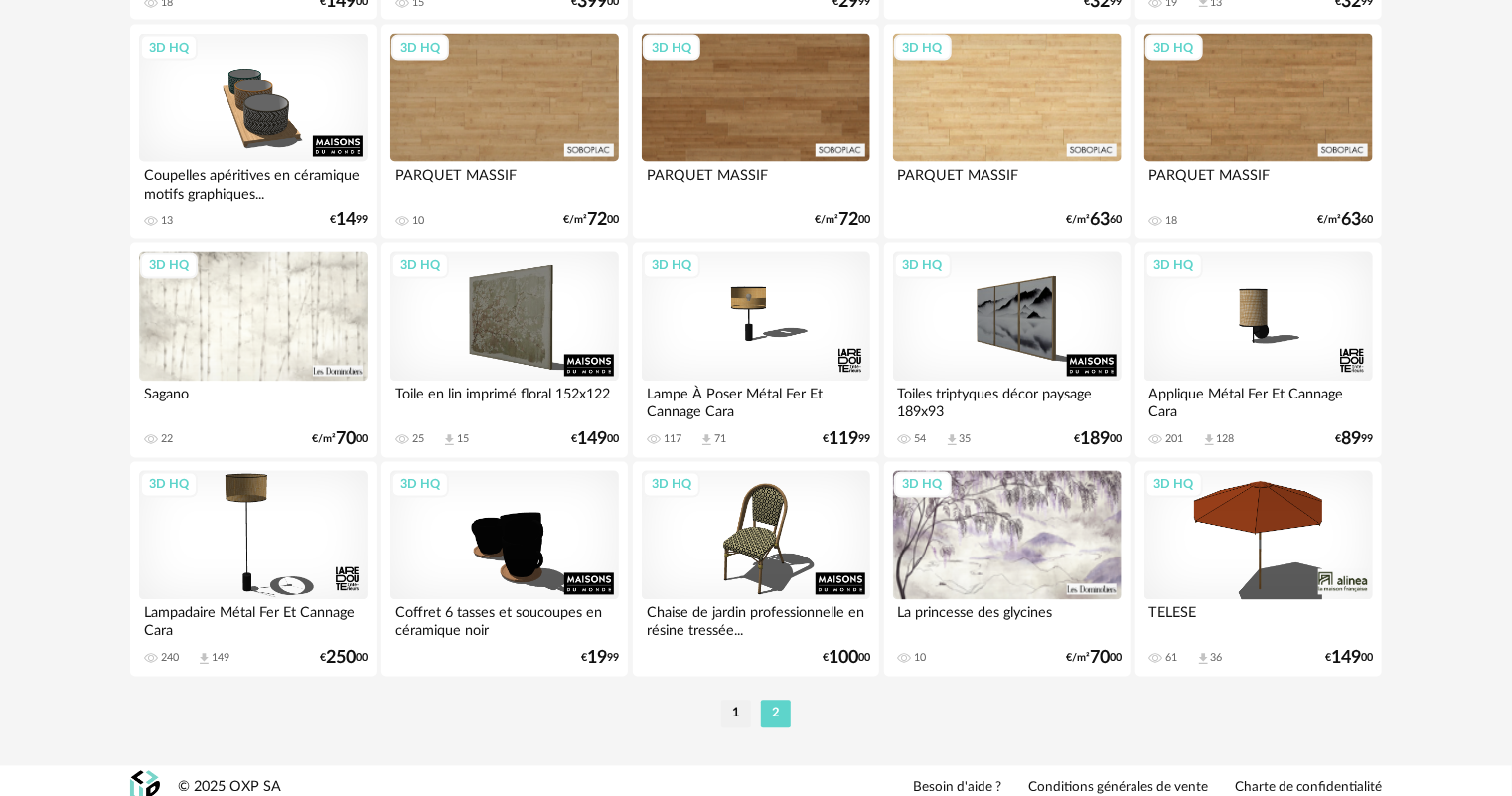 scroll, scrollTop: 1687, scrollLeft: 0, axis: vertical 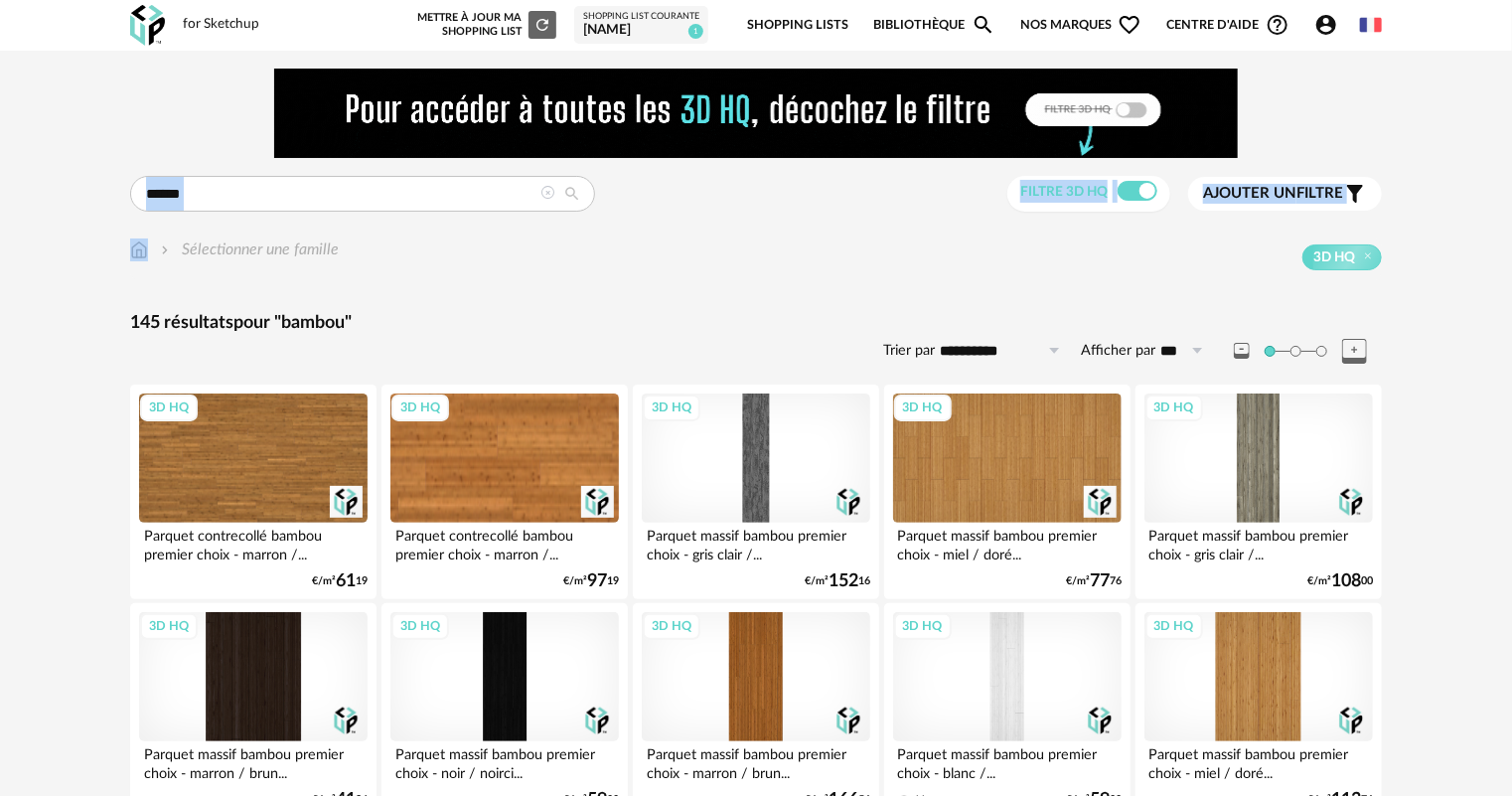 drag, startPoint x: 271, startPoint y: 211, endPoint x: 0, endPoint y: 197, distance: 271.36138 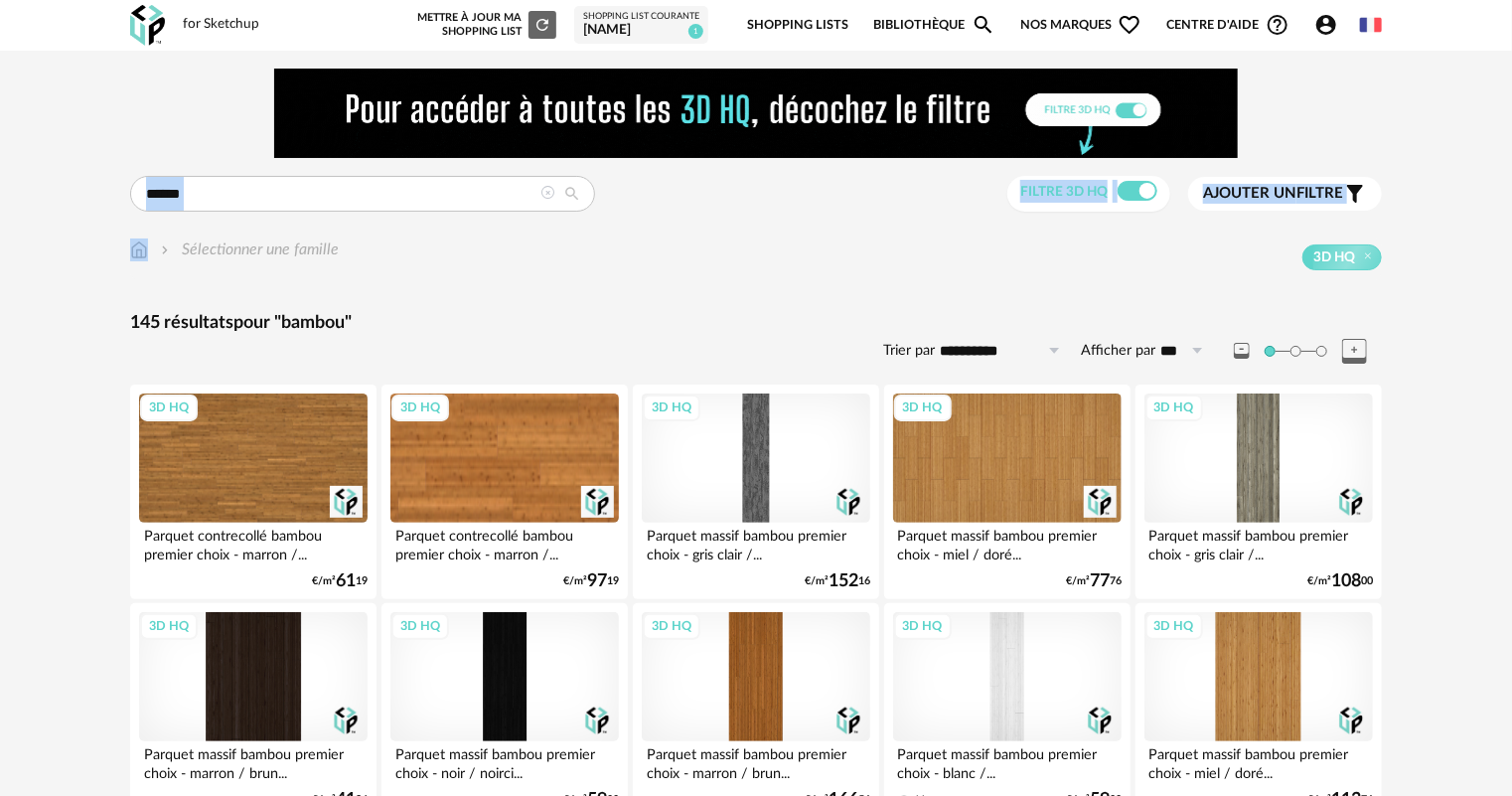 click on "**********" at bounding box center [756, 1245] 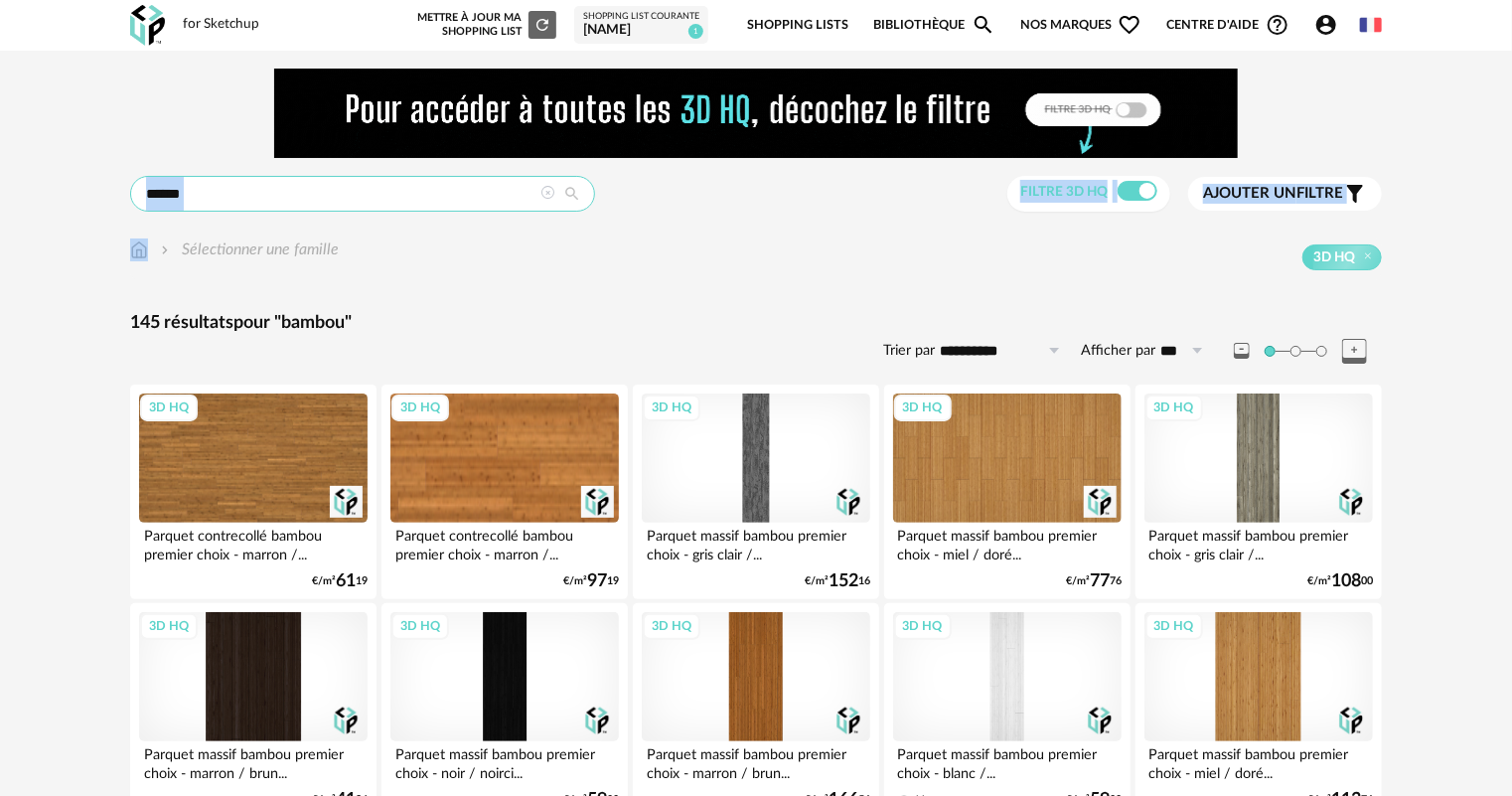 click on "******" at bounding box center [363, 194] 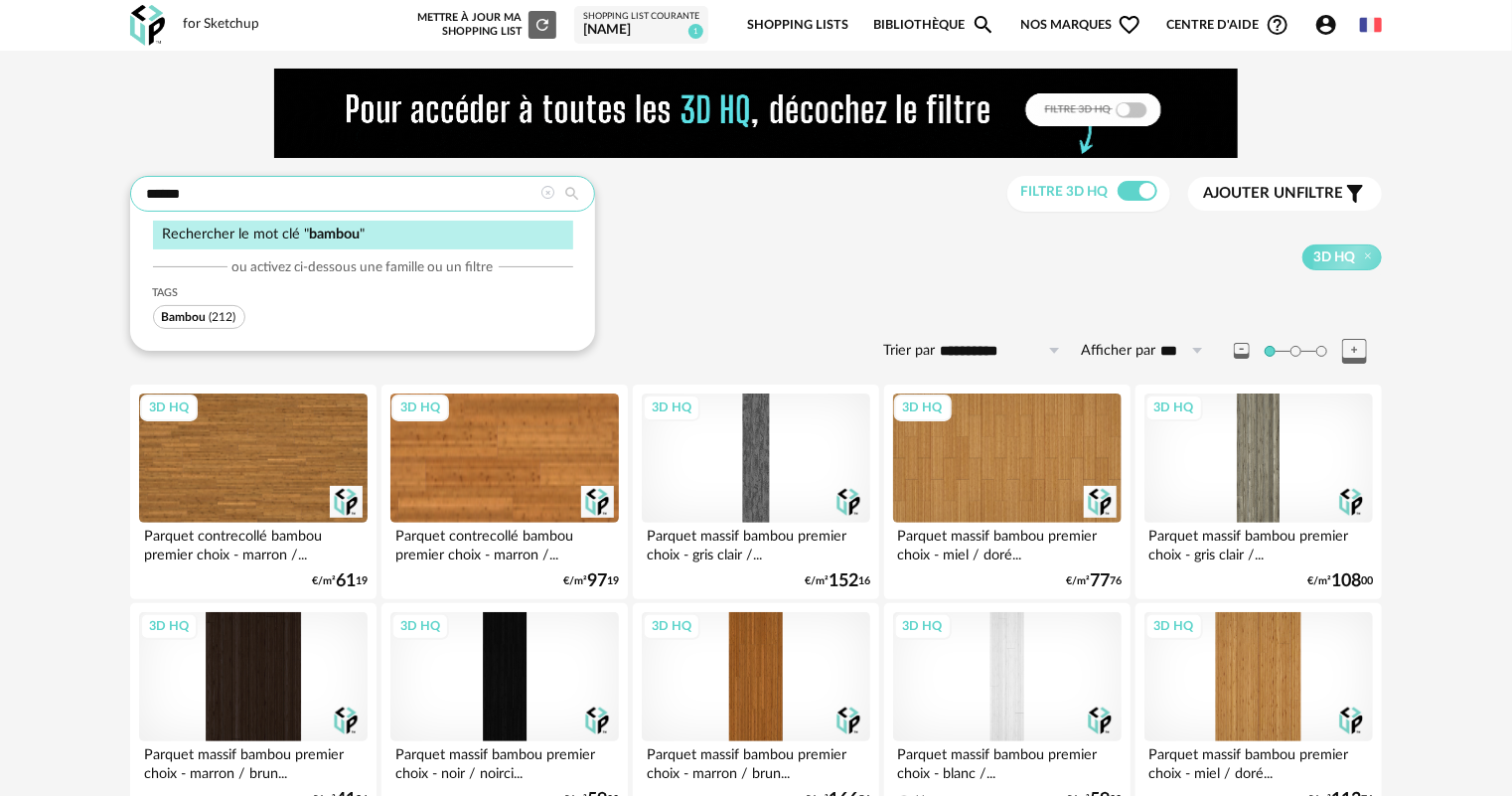 drag, startPoint x: 238, startPoint y: 195, endPoint x: 77, endPoint y: 197, distance: 161.01242 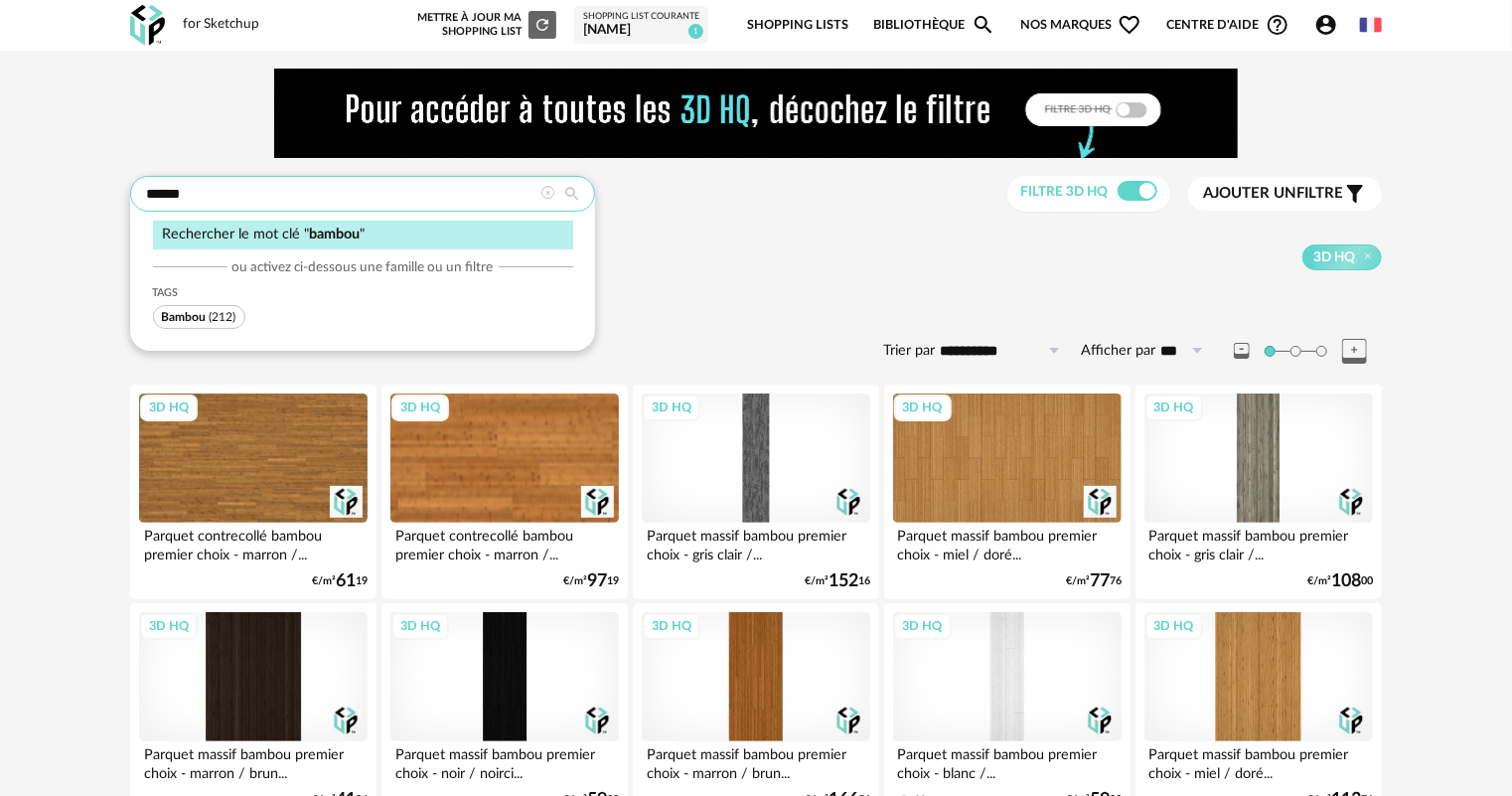 click on "**********" at bounding box center (756, 1245) 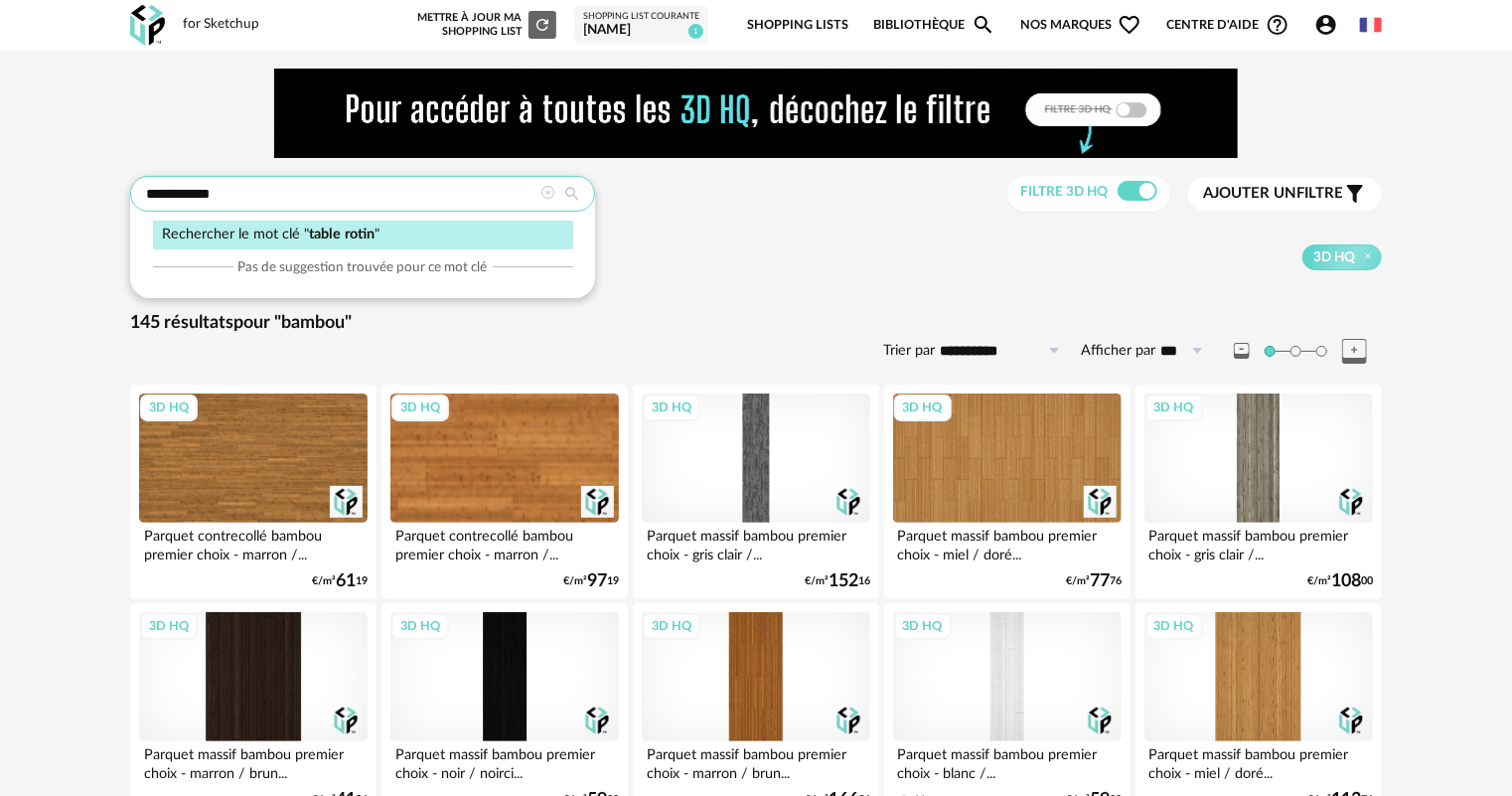 type on "**********" 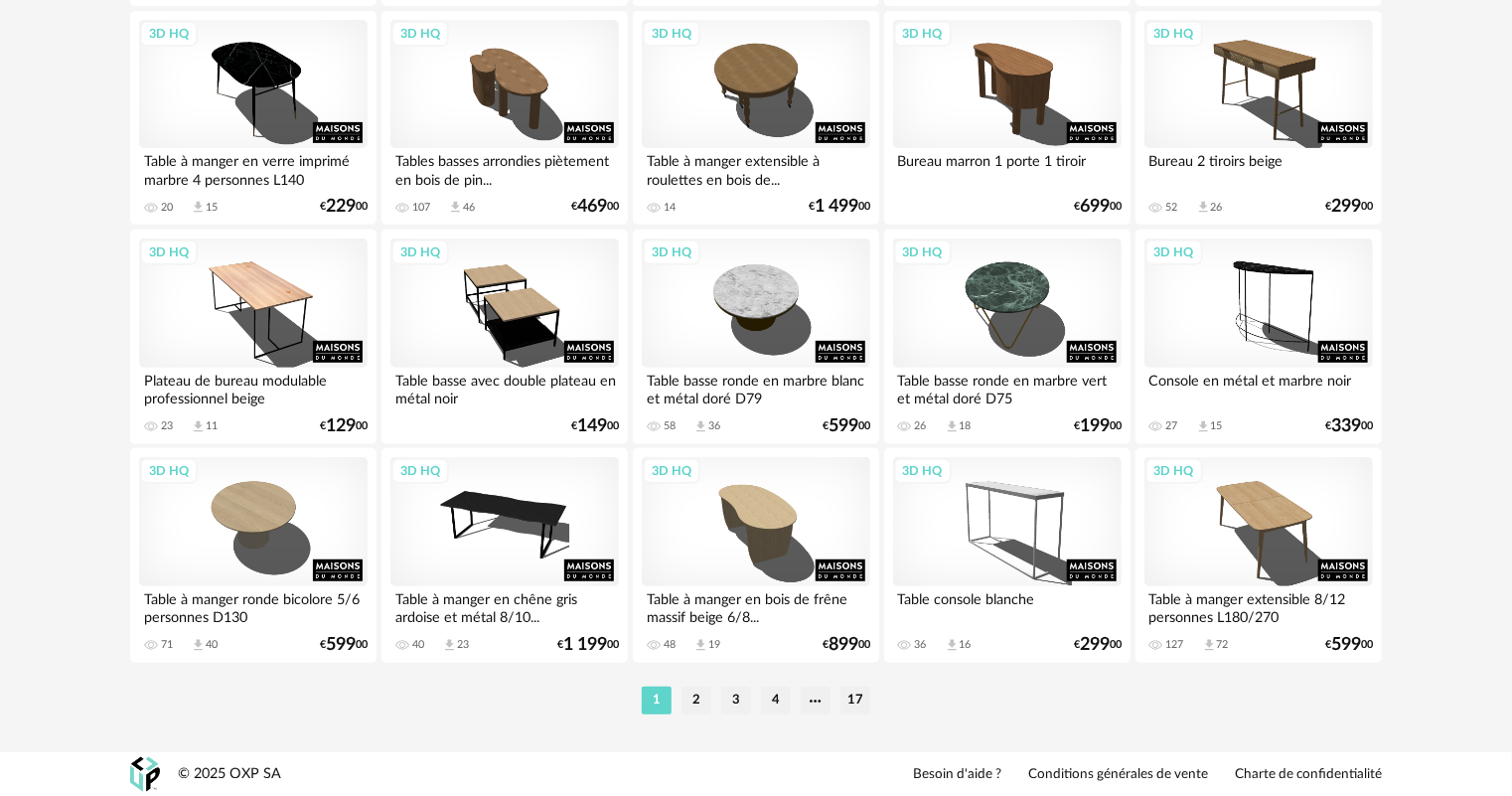scroll, scrollTop: 4093, scrollLeft: 0, axis: vertical 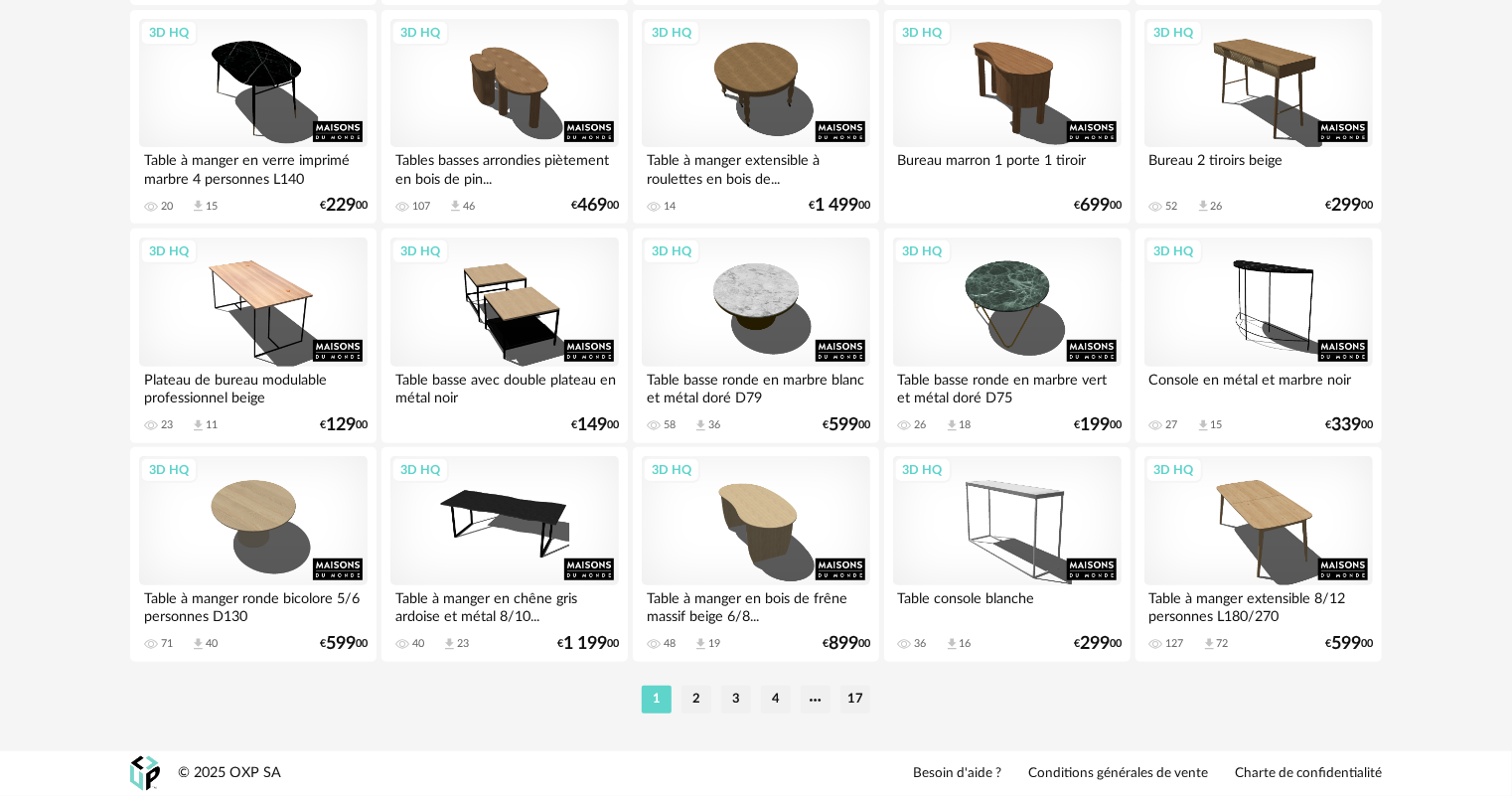click on "2" at bounding box center [696, 700] 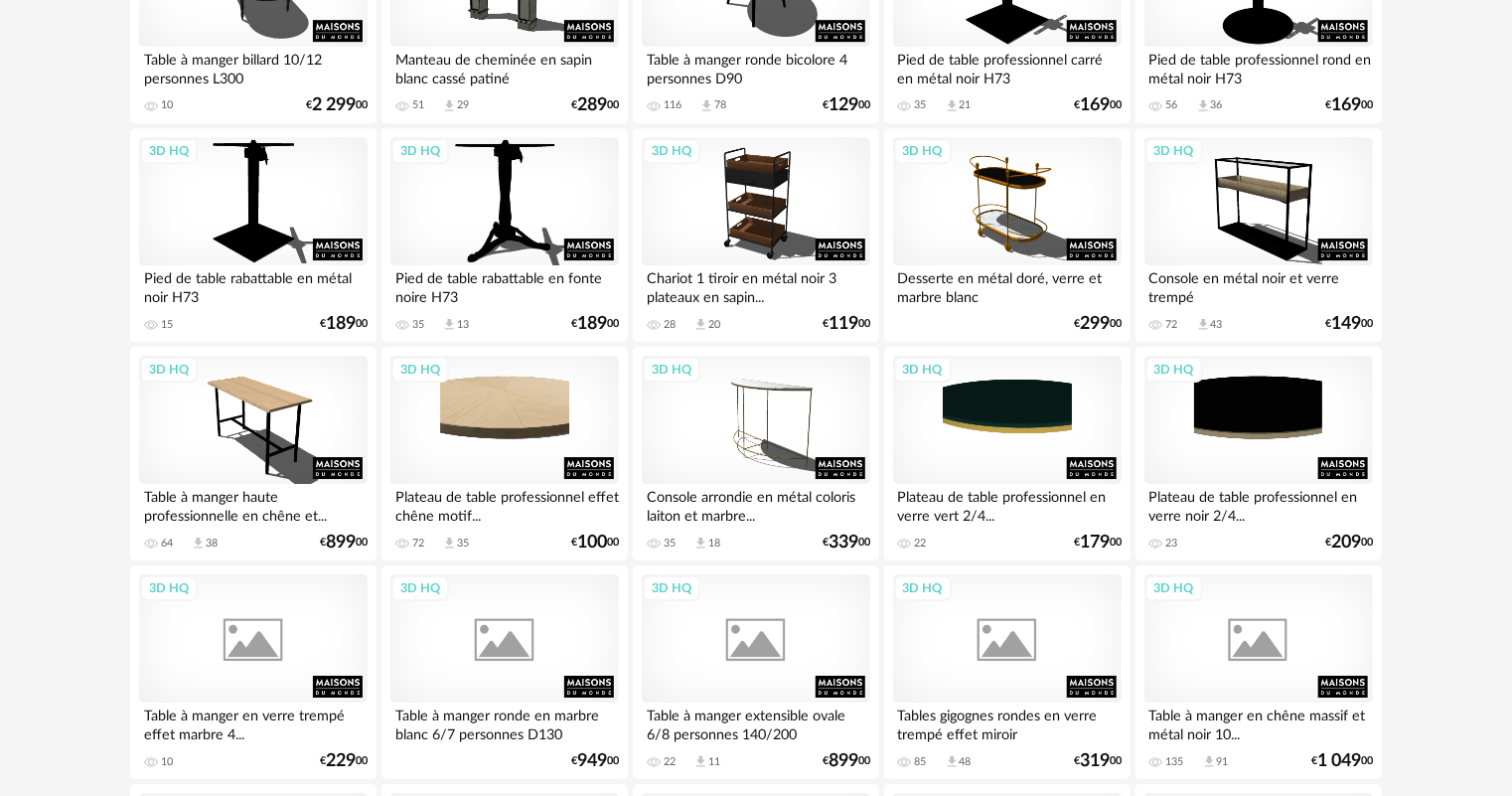 scroll, scrollTop: 3578, scrollLeft: 0, axis: vertical 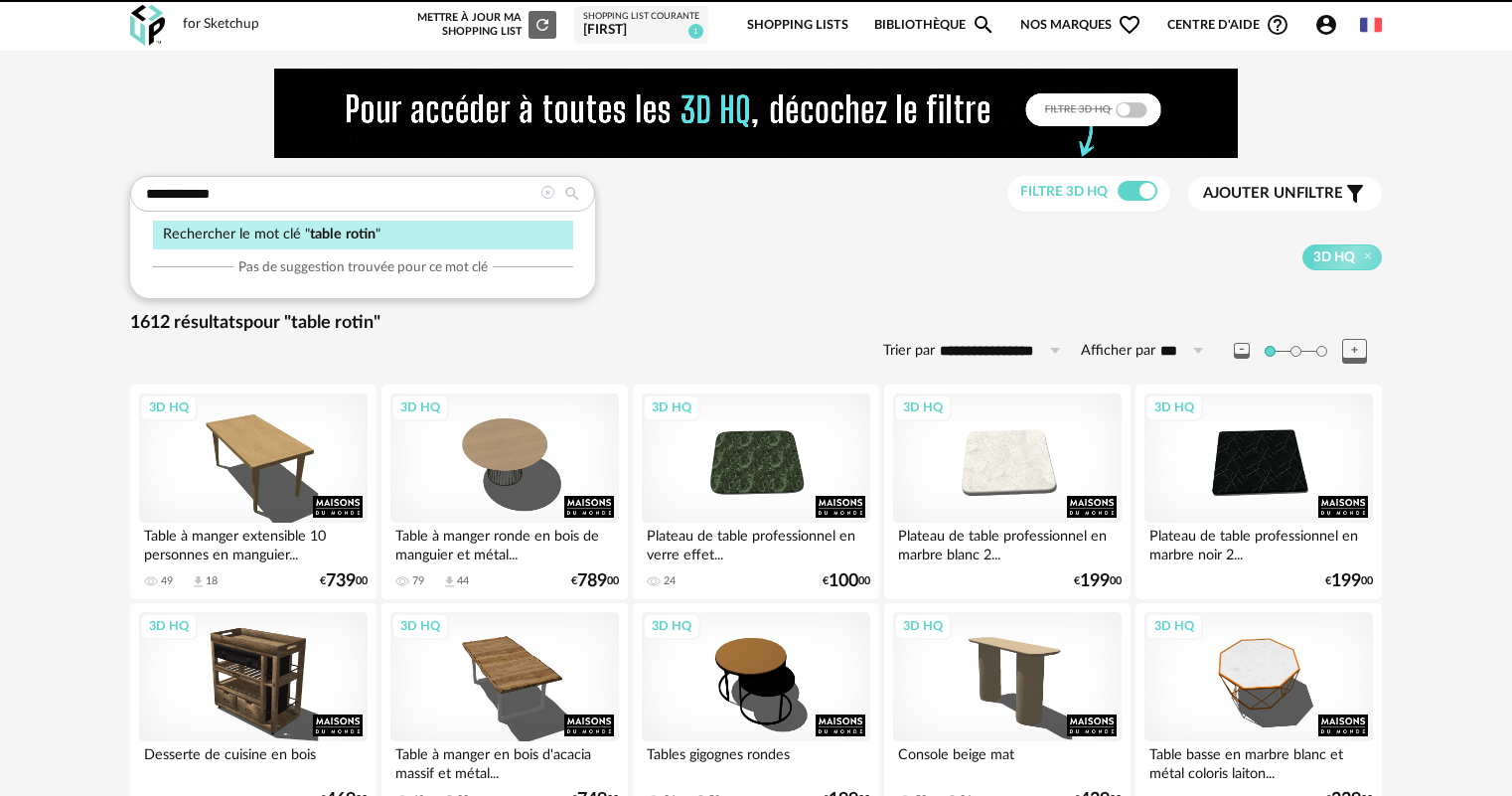 click on "**********" at bounding box center (363, 194) 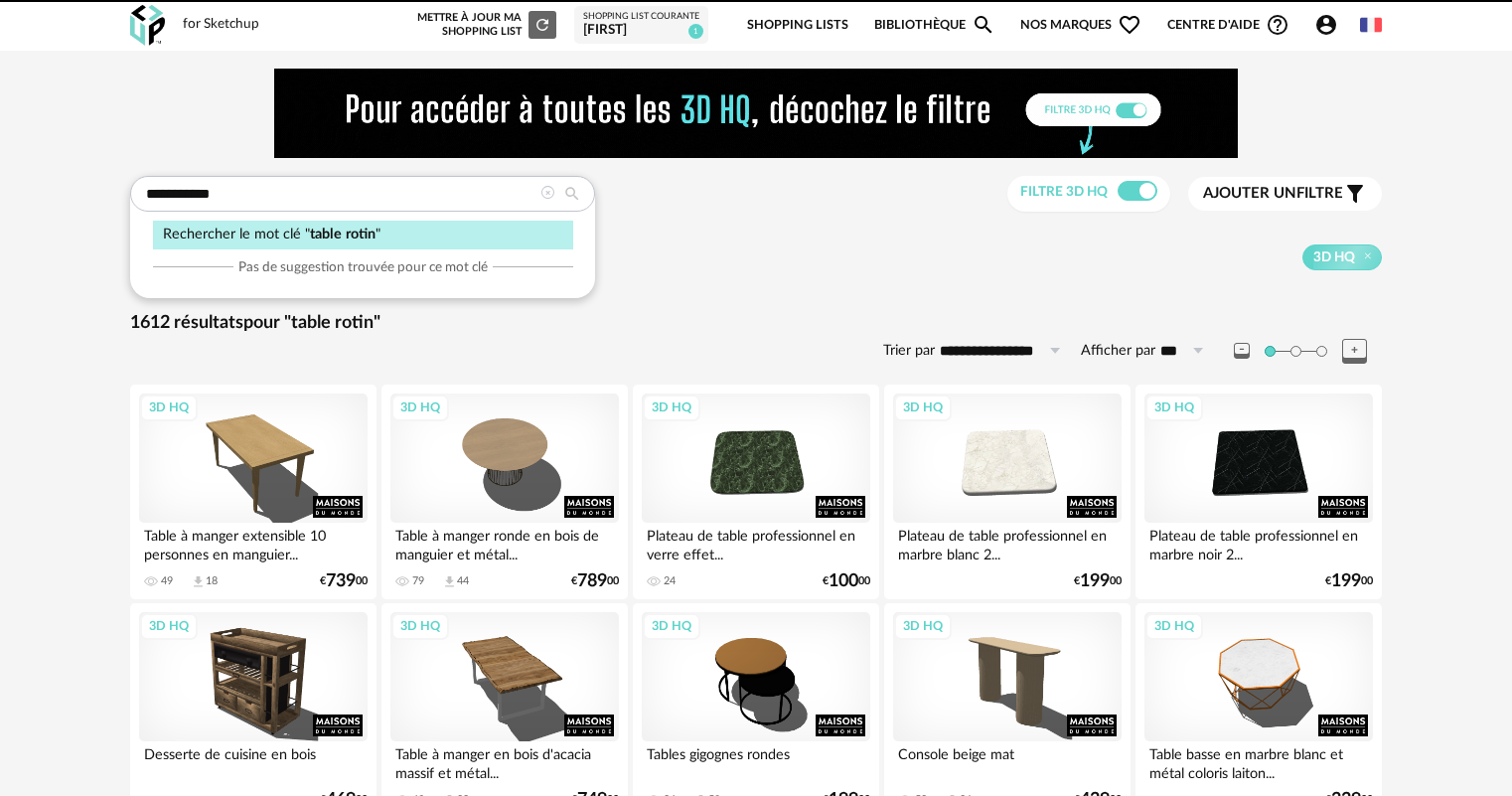scroll, scrollTop: 0, scrollLeft: 0, axis: both 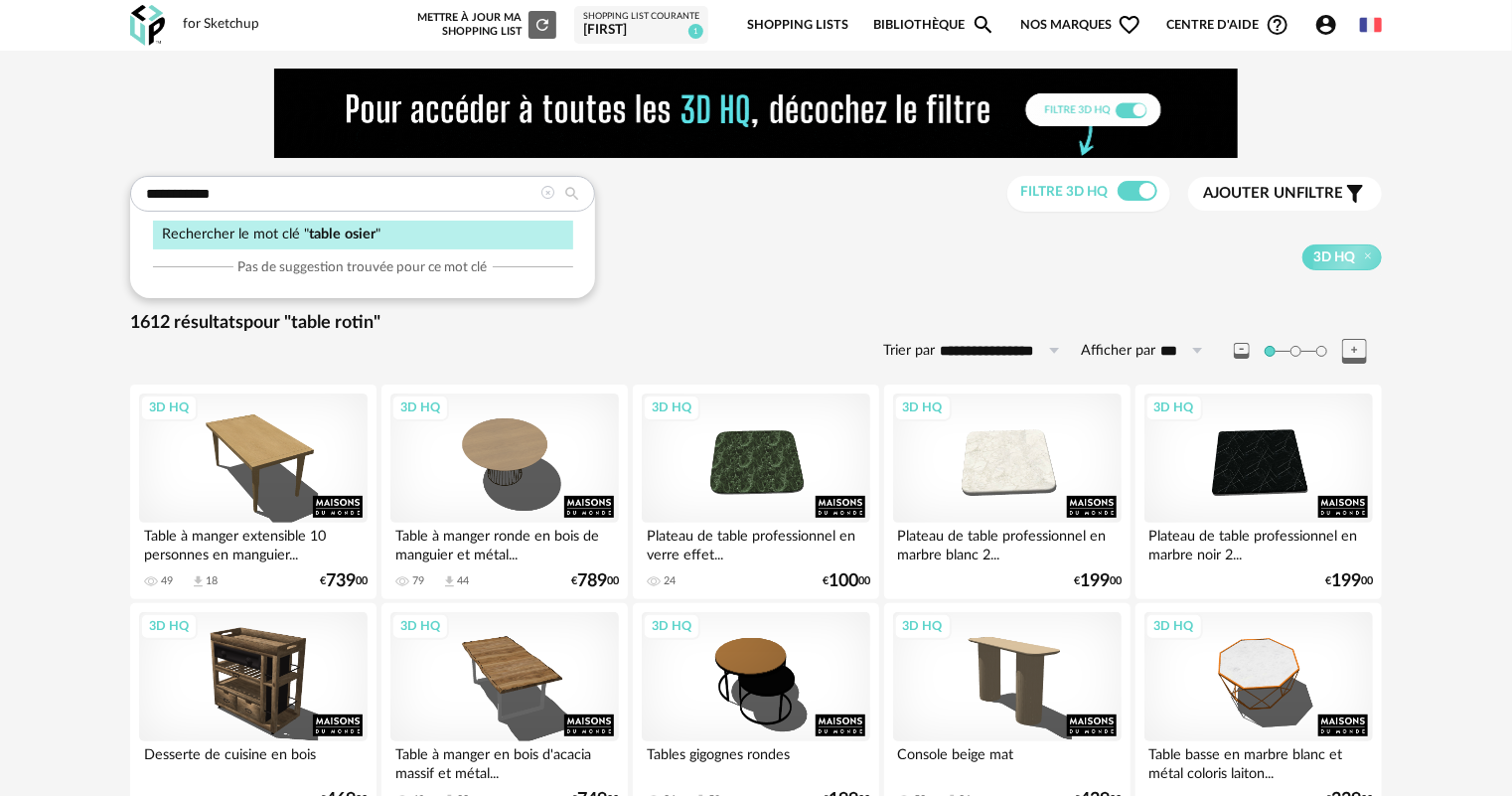 type on "**********" 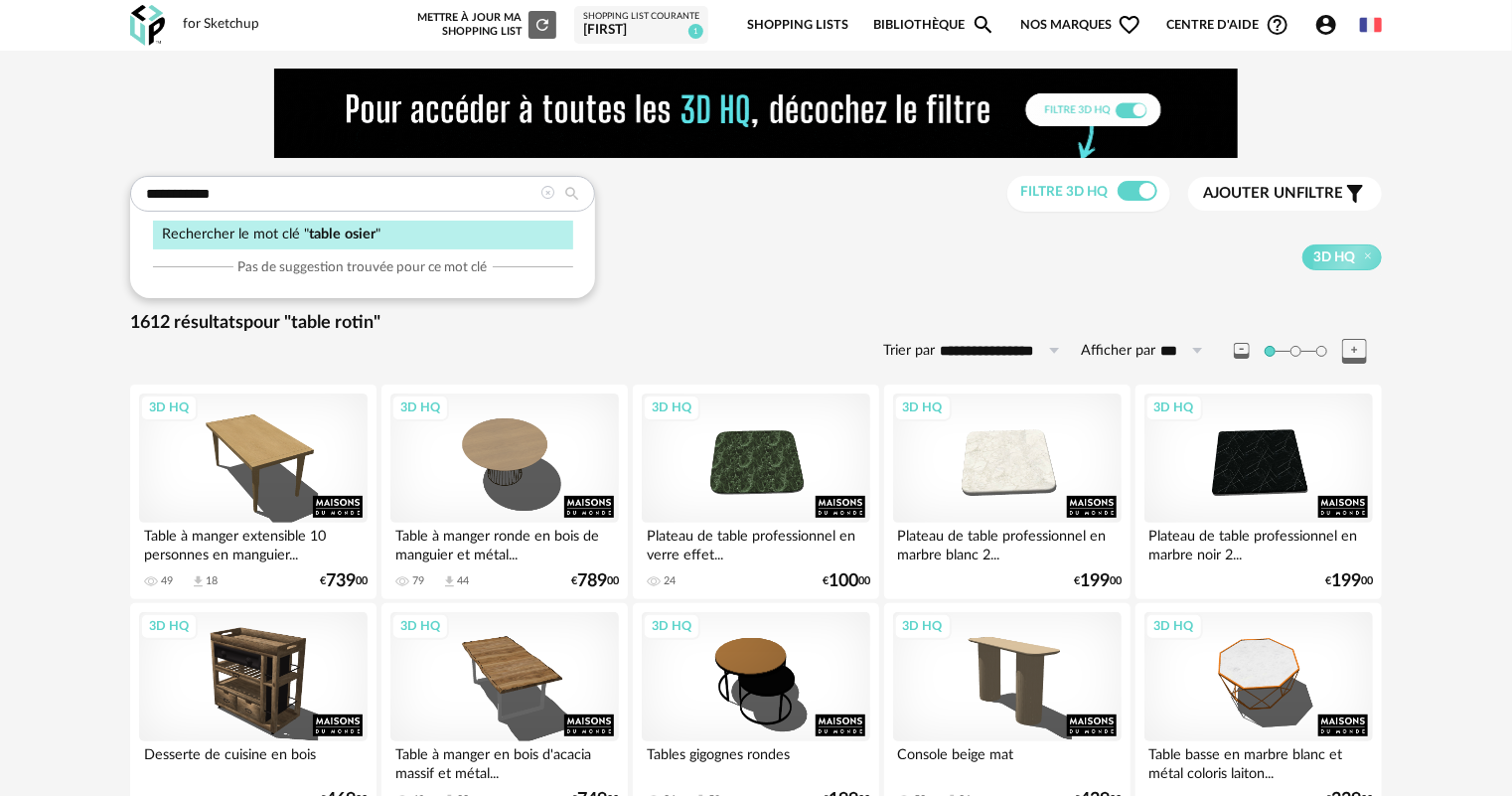 type on "**********" 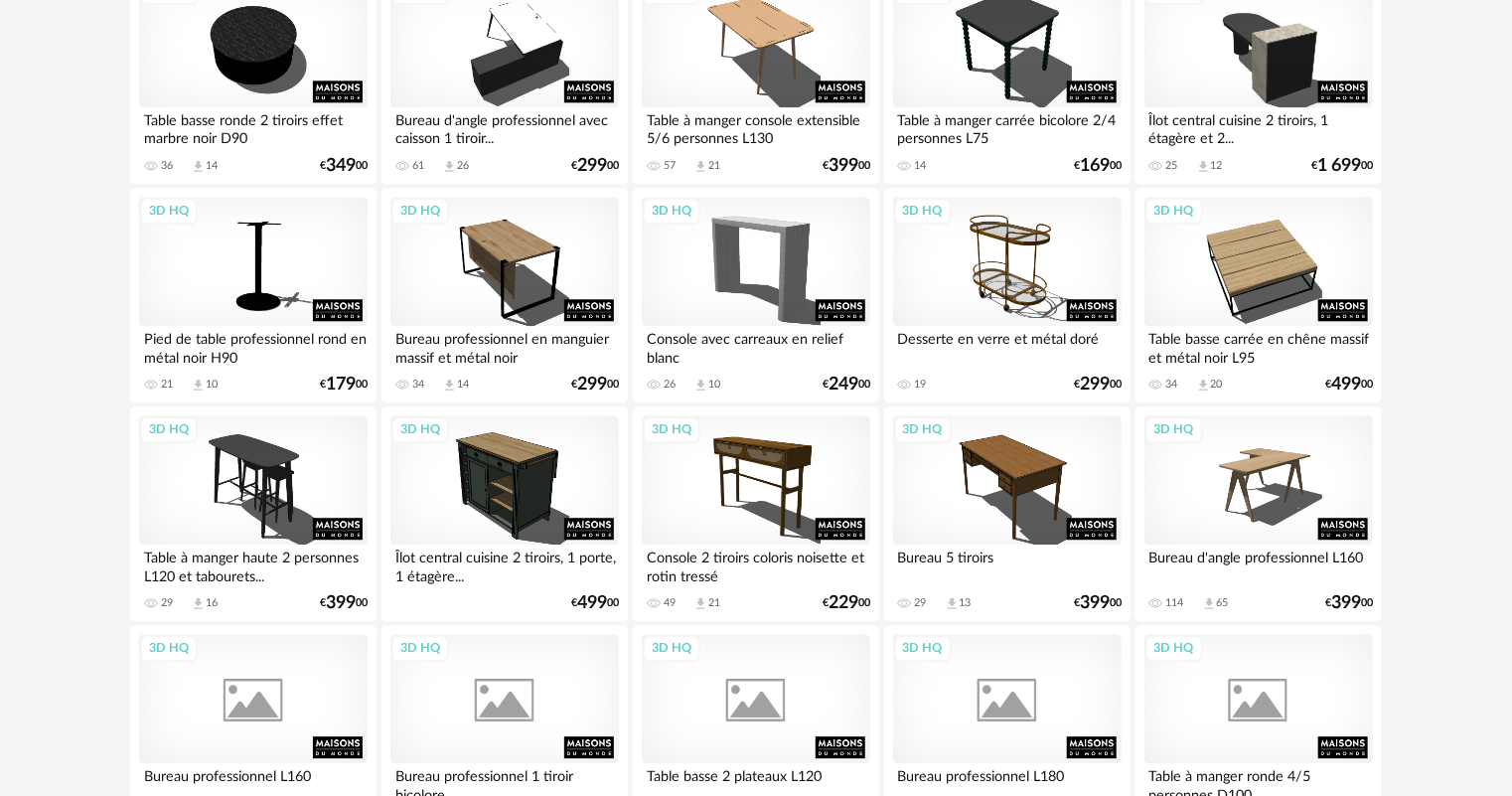 scroll, scrollTop: 2385, scrollLeft: 0, axis: vertical 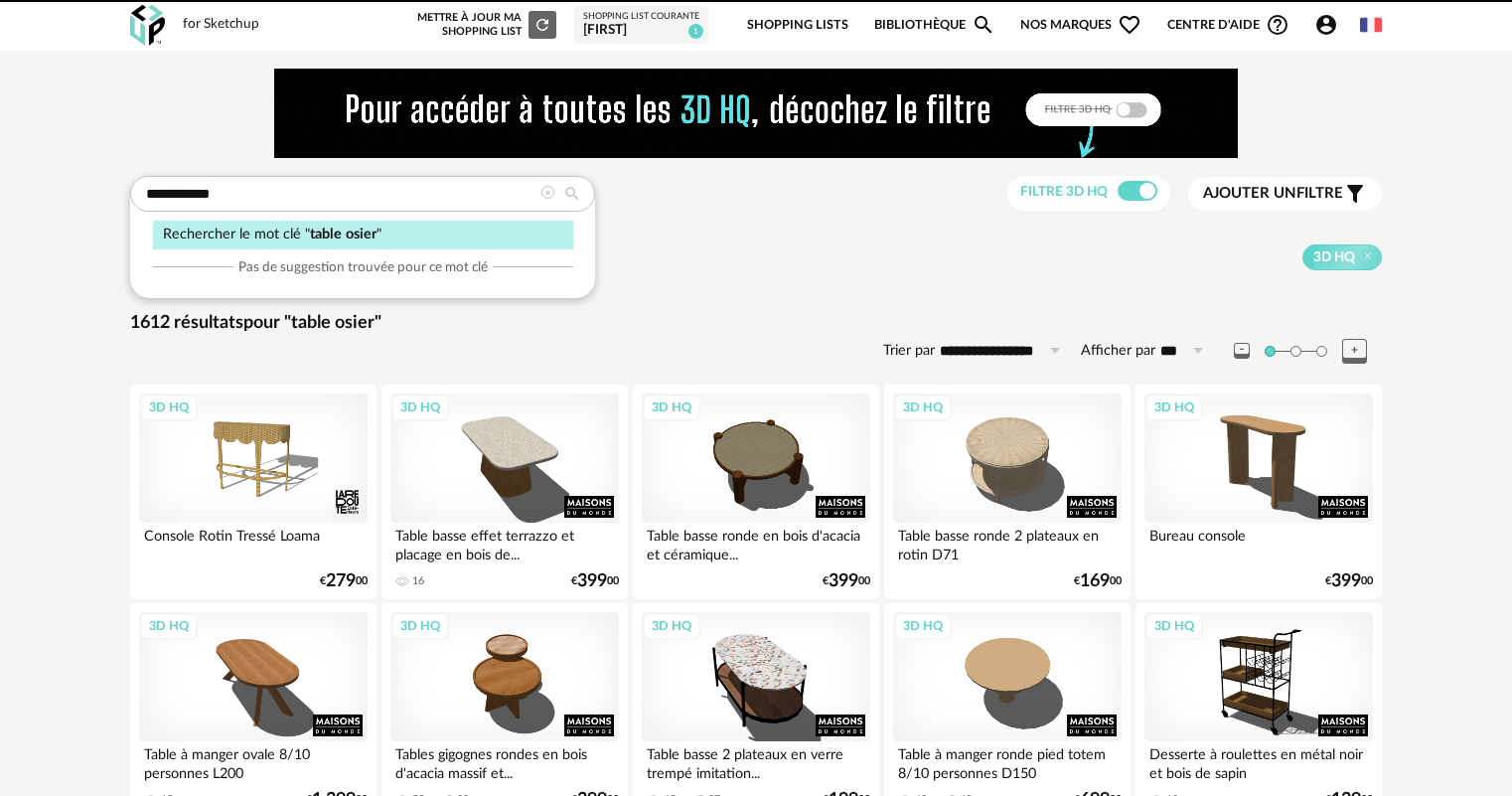 click on "**********" at bounding box center [756, 2448] 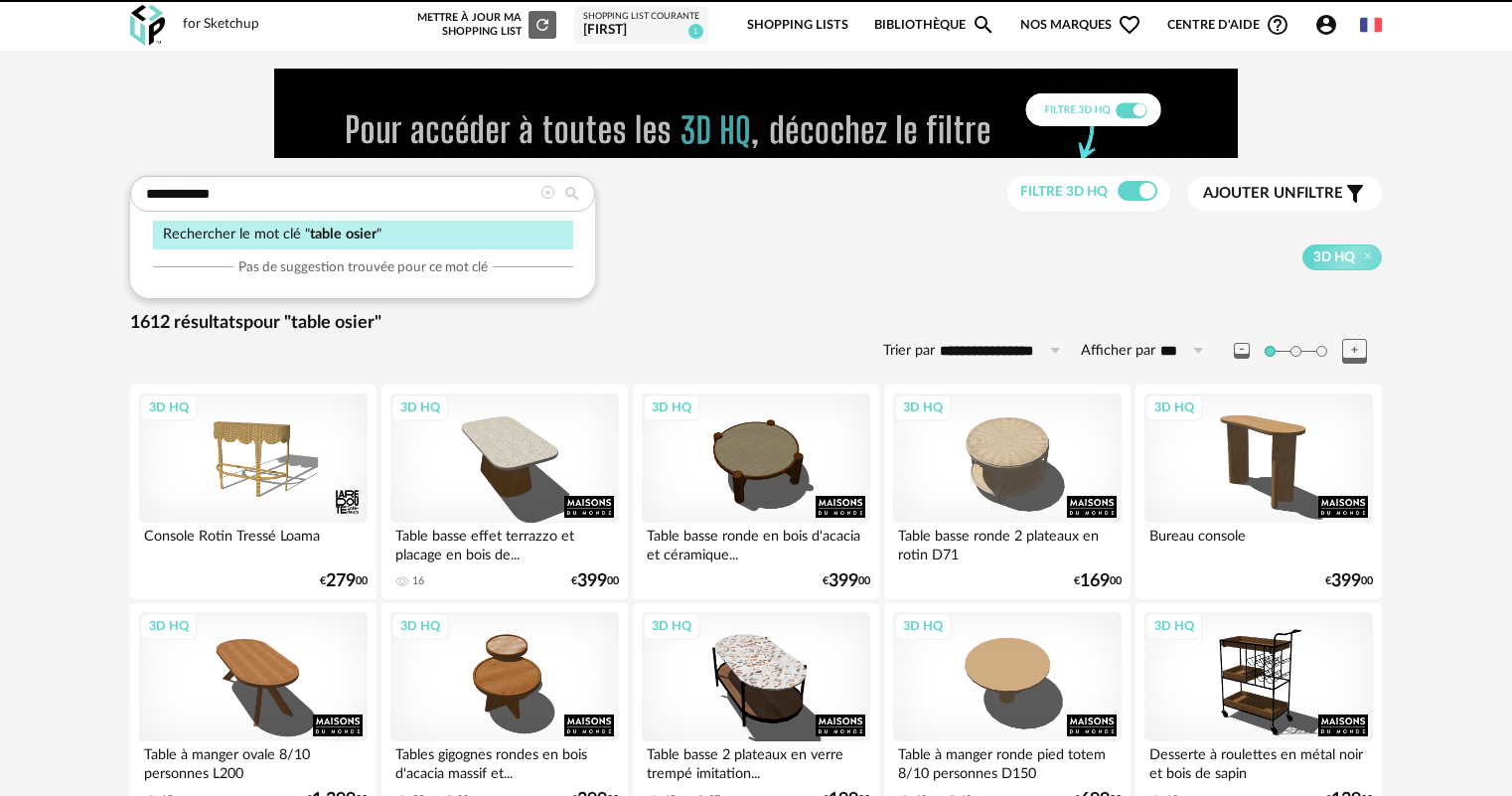 scroll, scrollTop: 0, scrollLeft: 0, axis: both 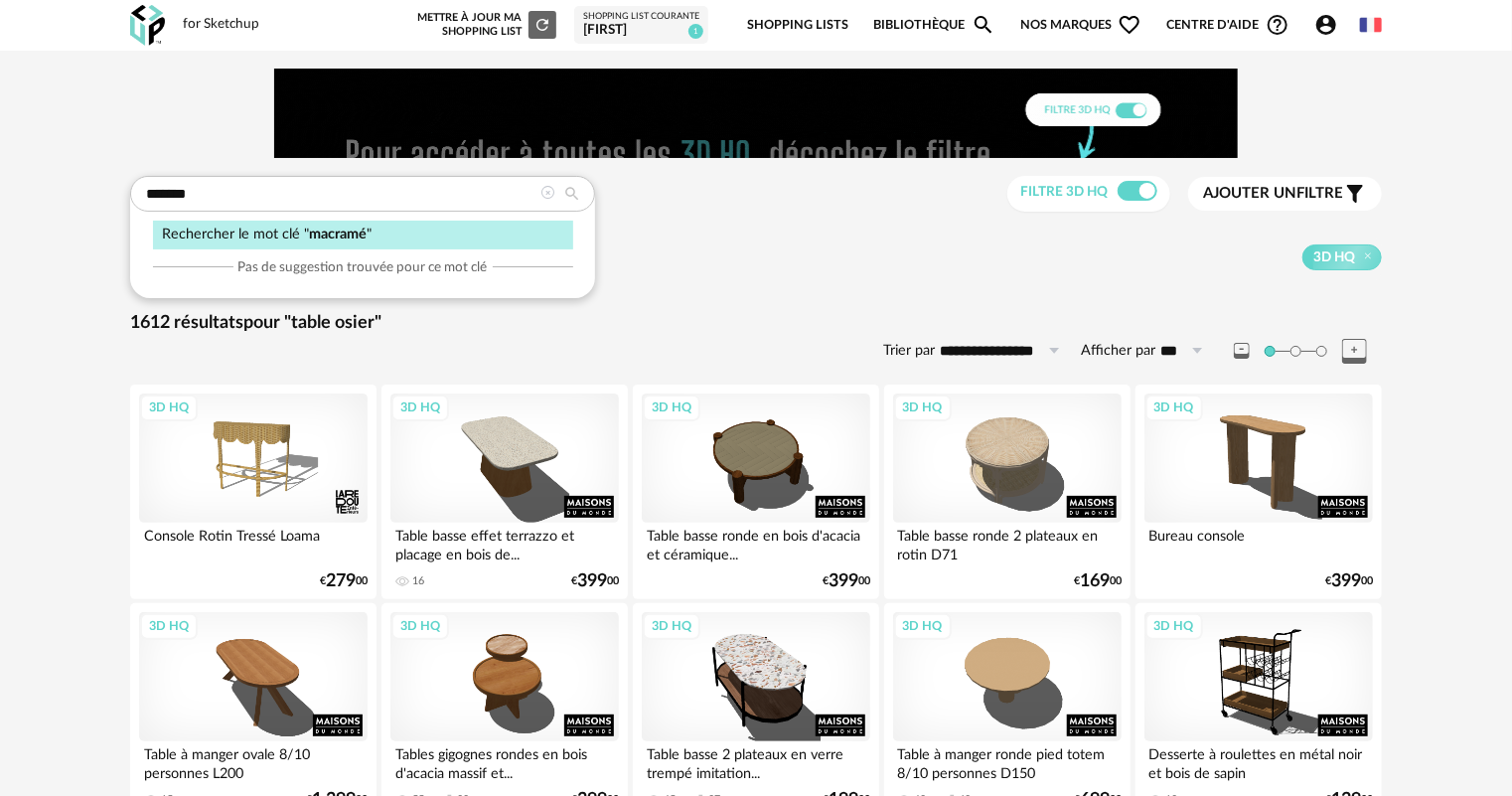 type on "*******" 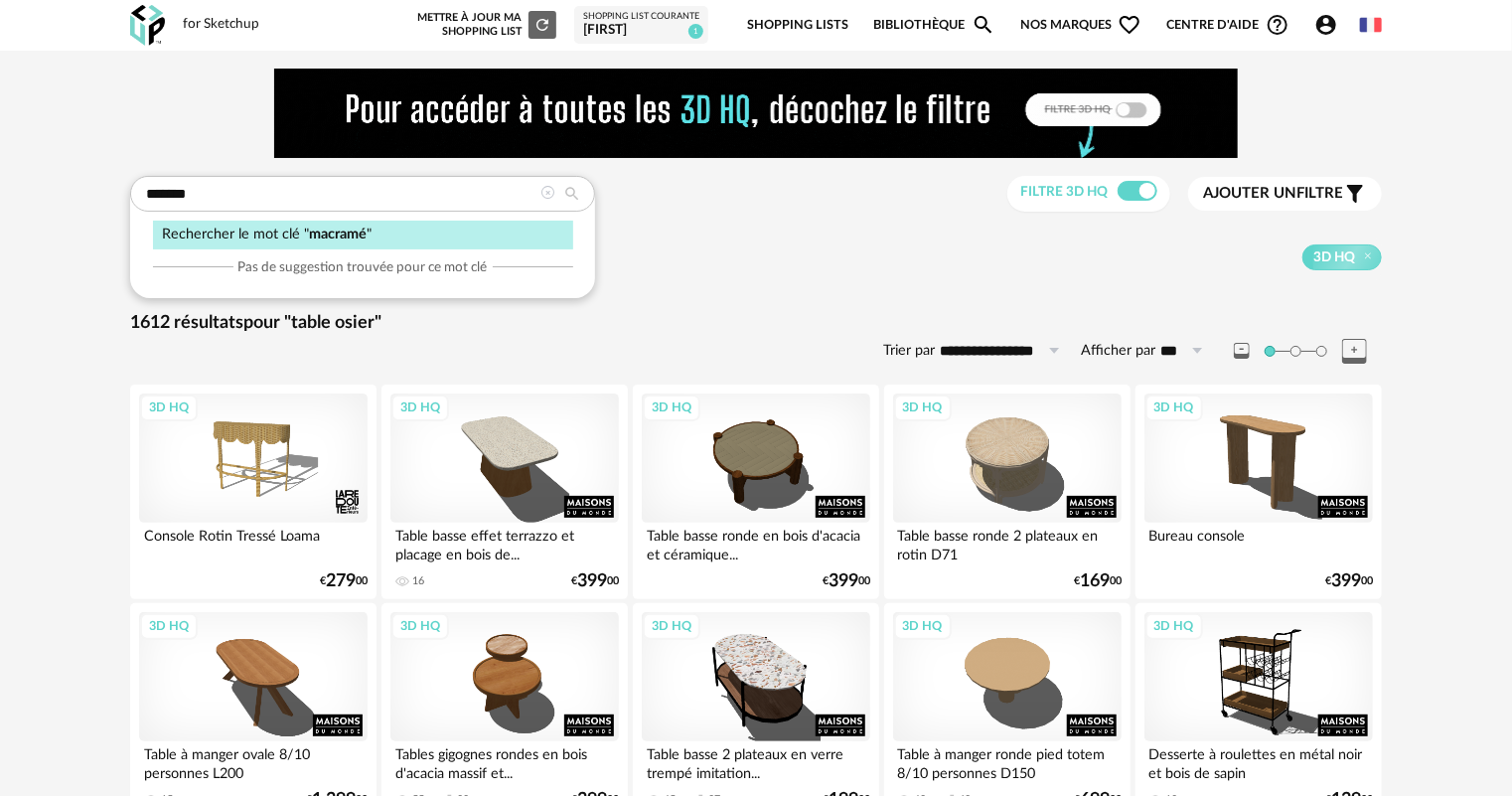 type on "**********" 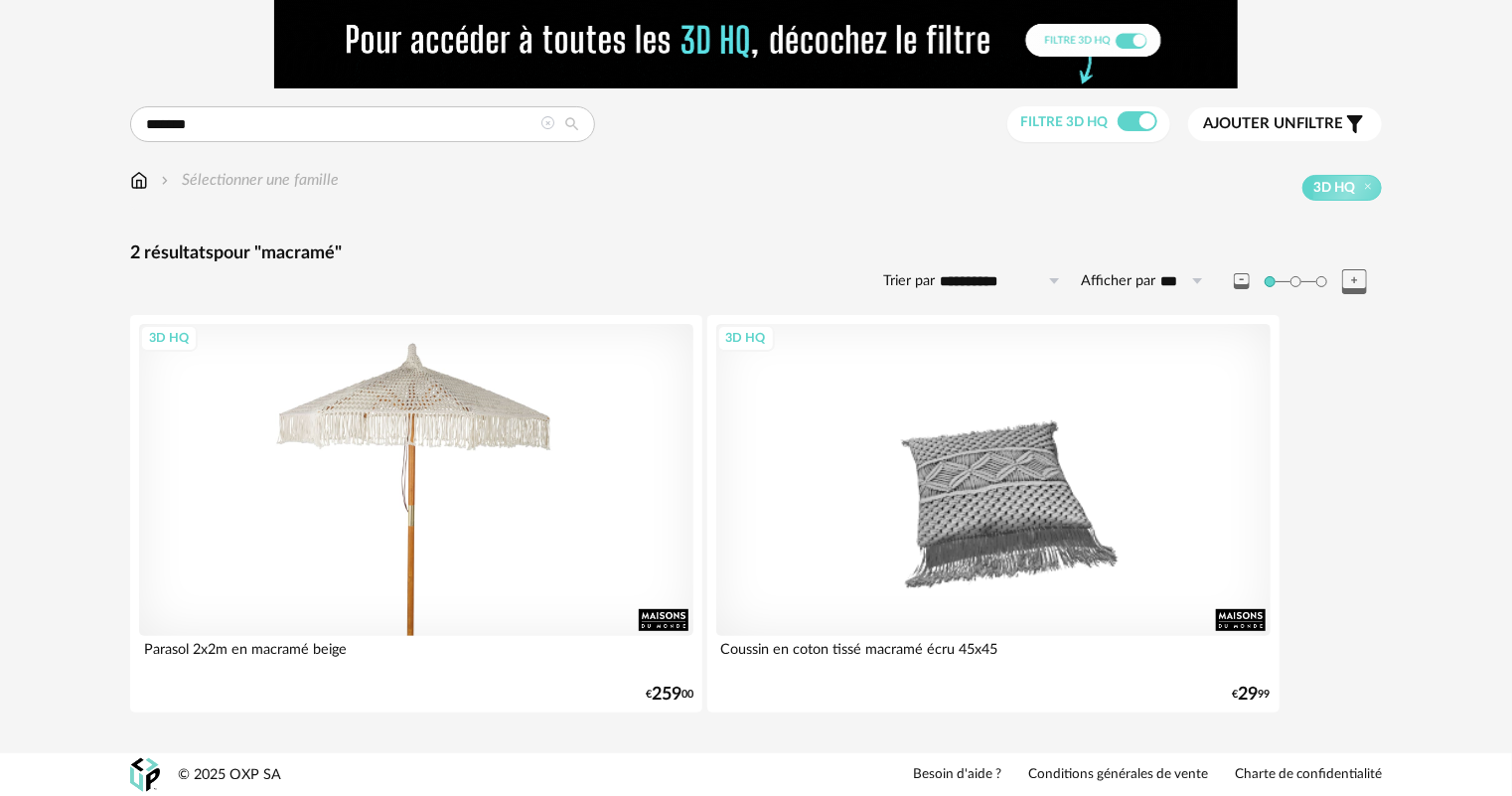 scroll, scrollTop: 71, scrollLeft: 0, axis: vertical 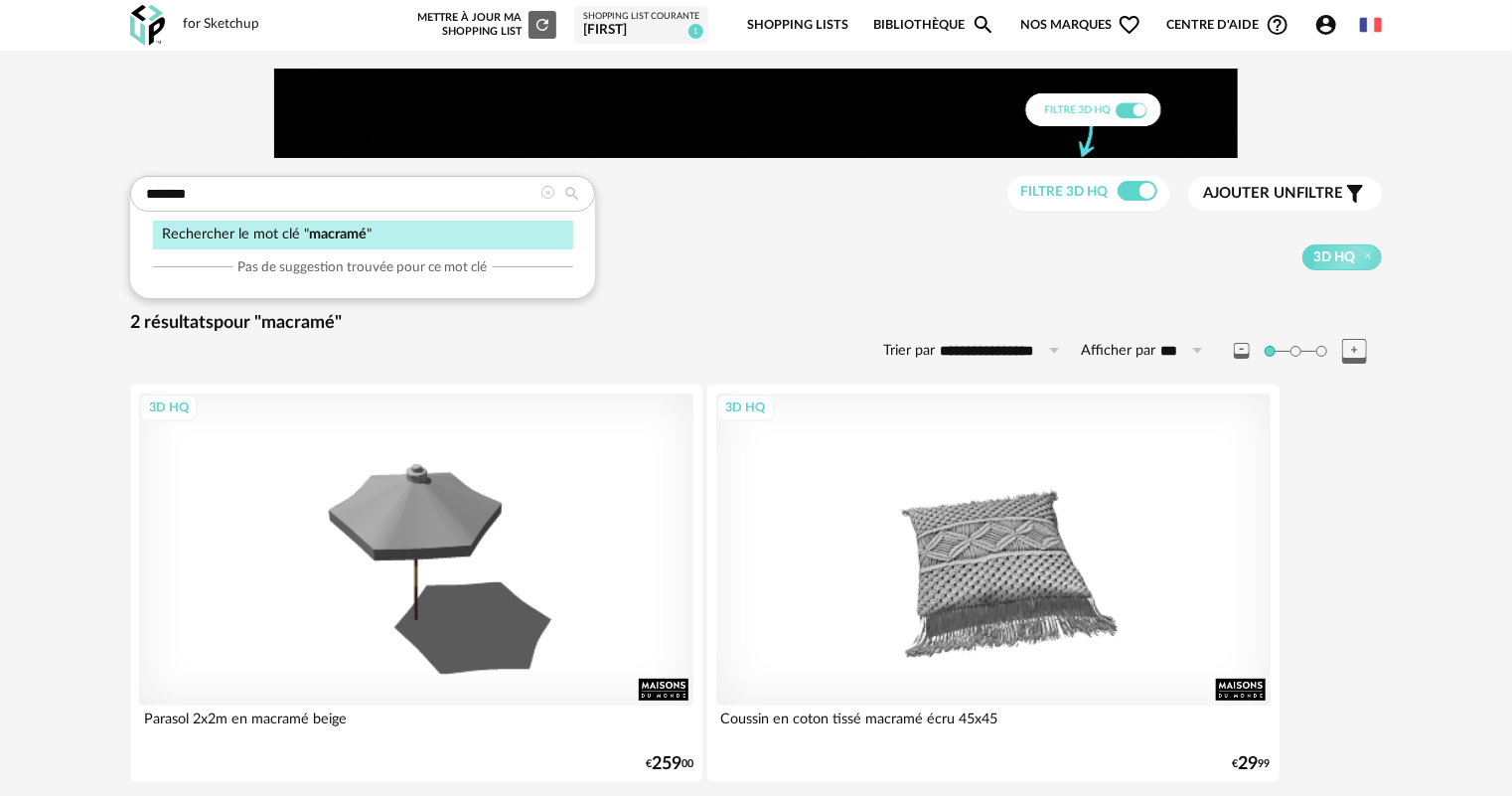 drag, startPoint x: 0, startPoint y: 0, endPoint x: 110, endPoint y: 205, distance: 232.6478 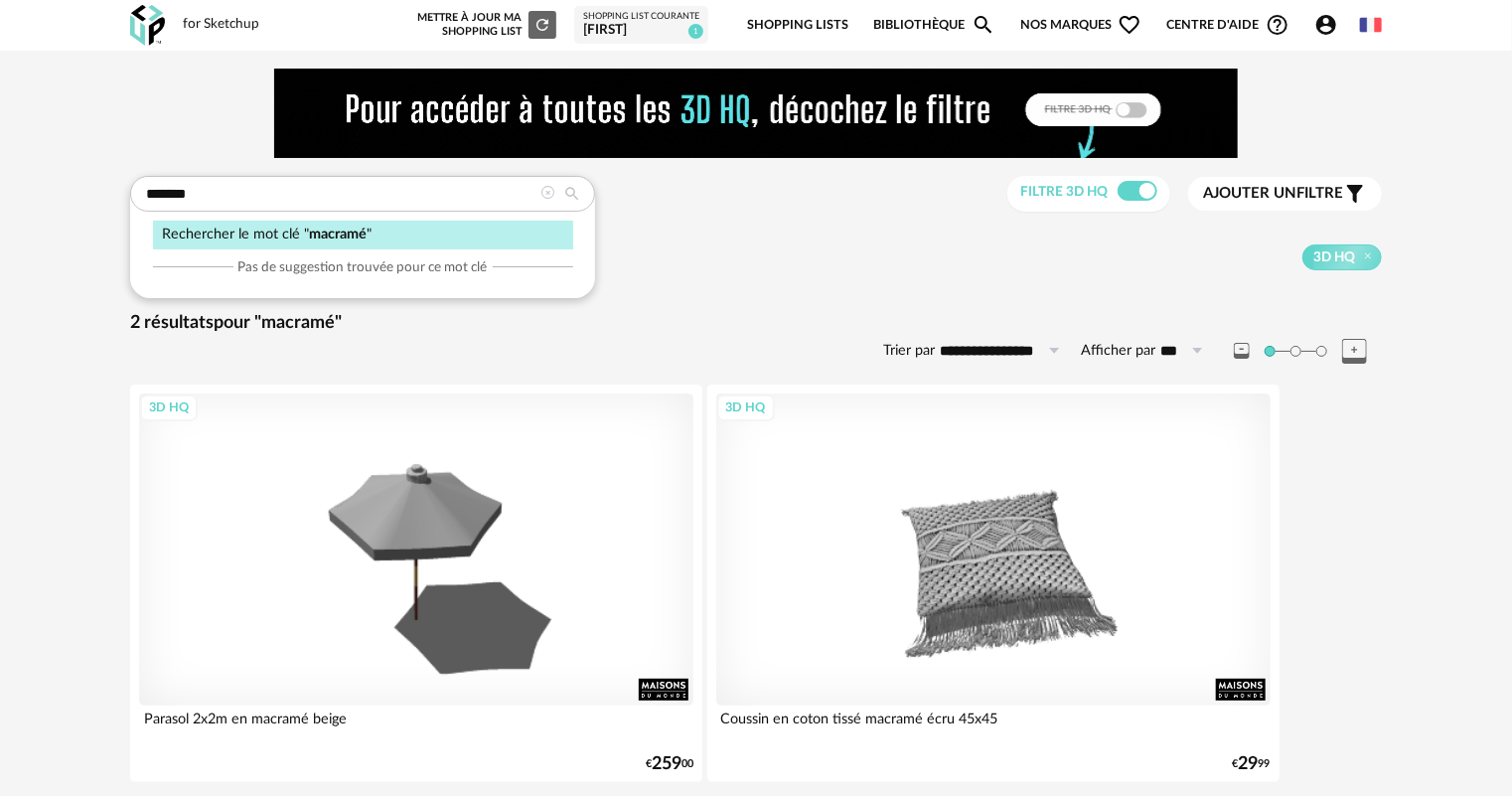 click on "**********" at bounding box center (756, 436) 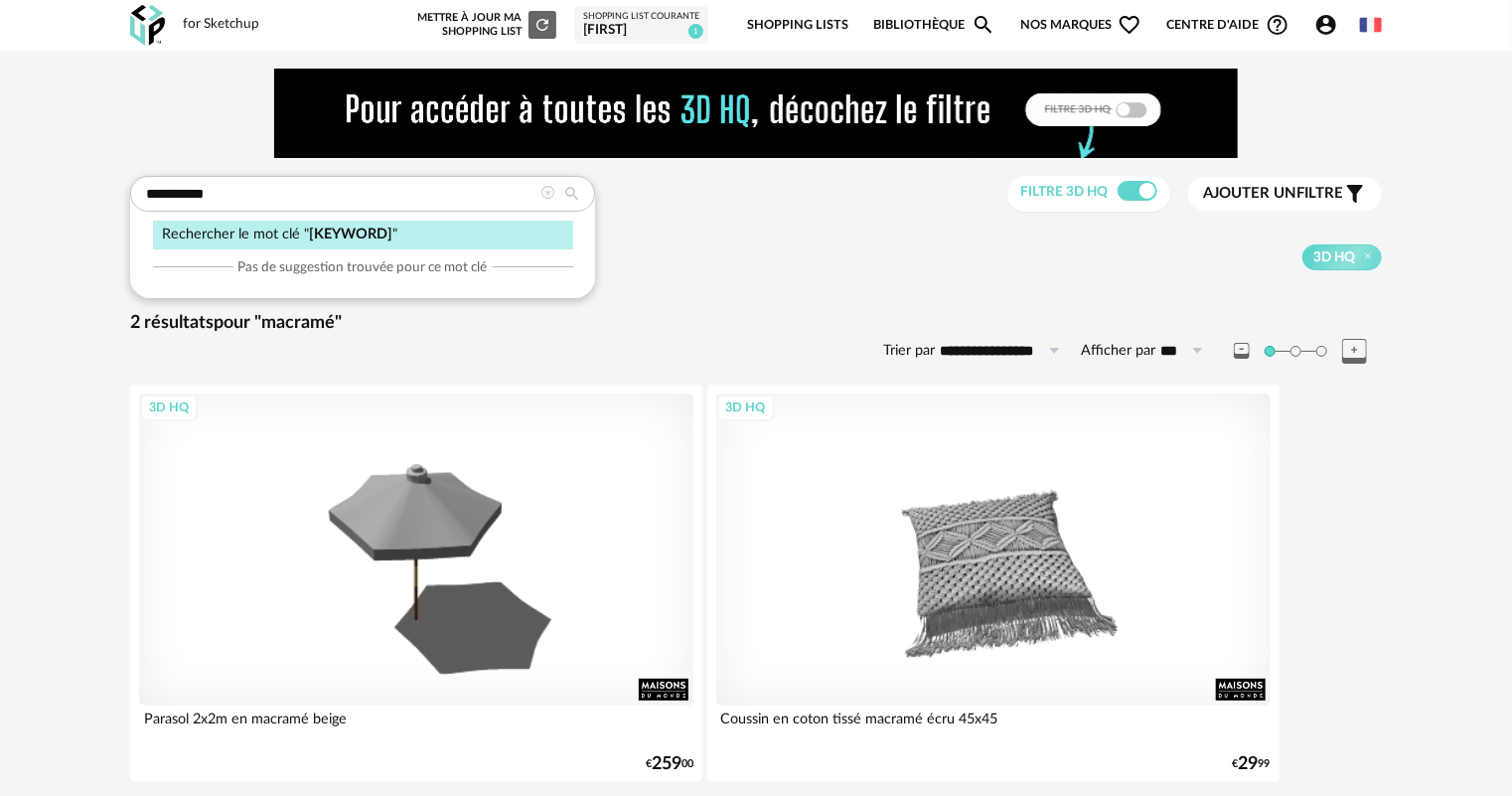 type on "**********" 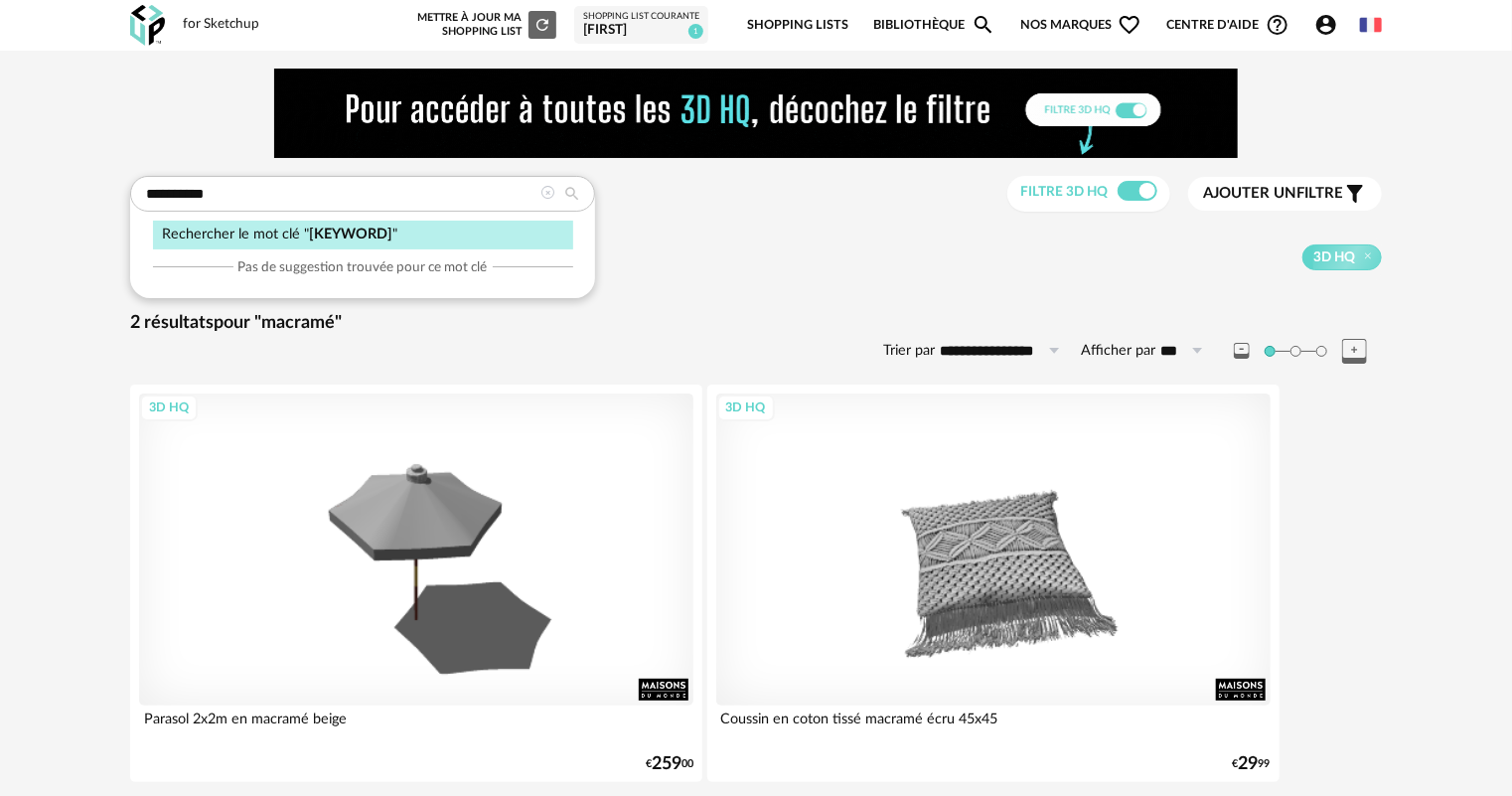 type on "**********" 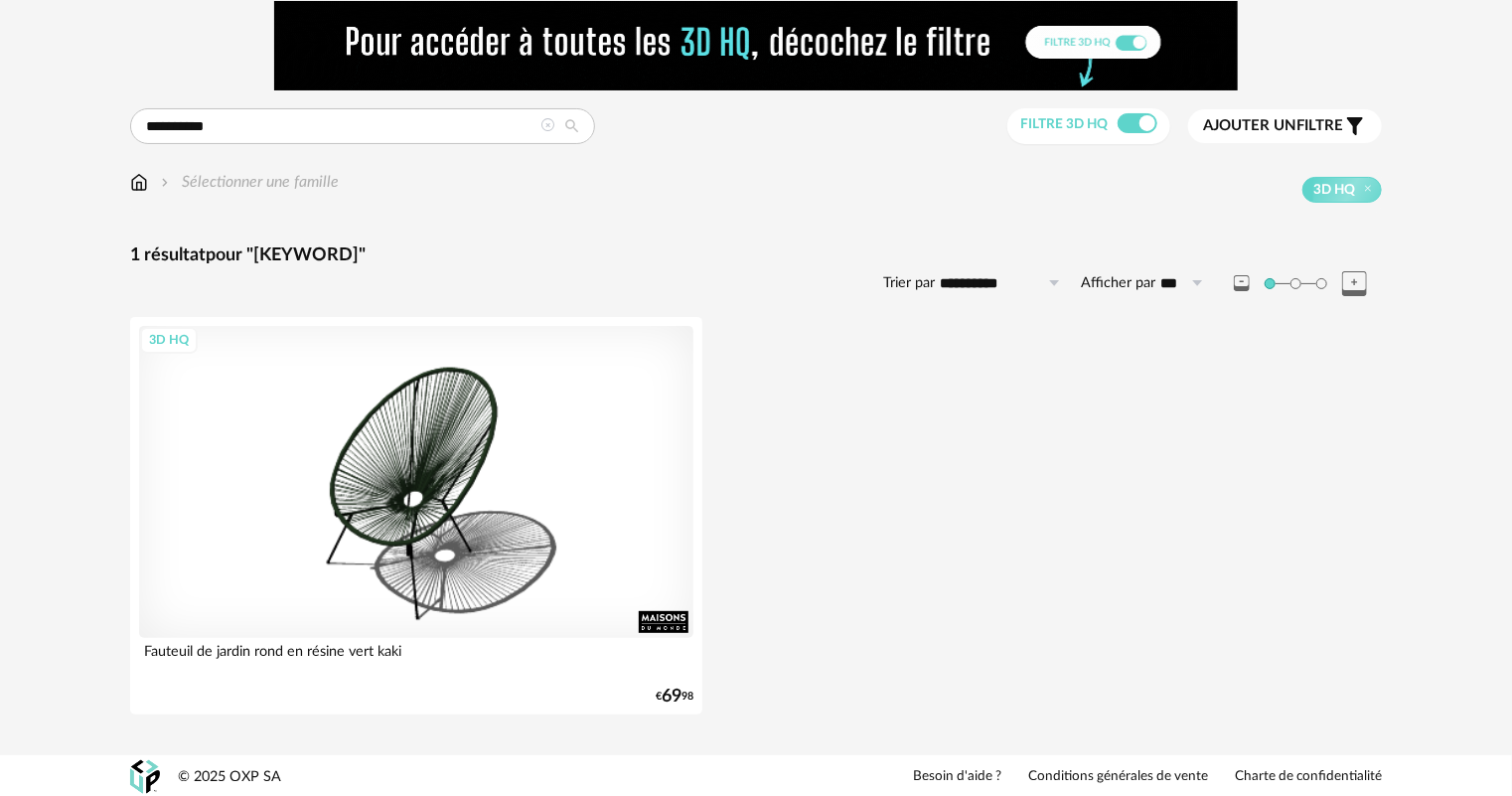 scroll, scrollTop: 71, scrollLeft: 0, axis: vertical 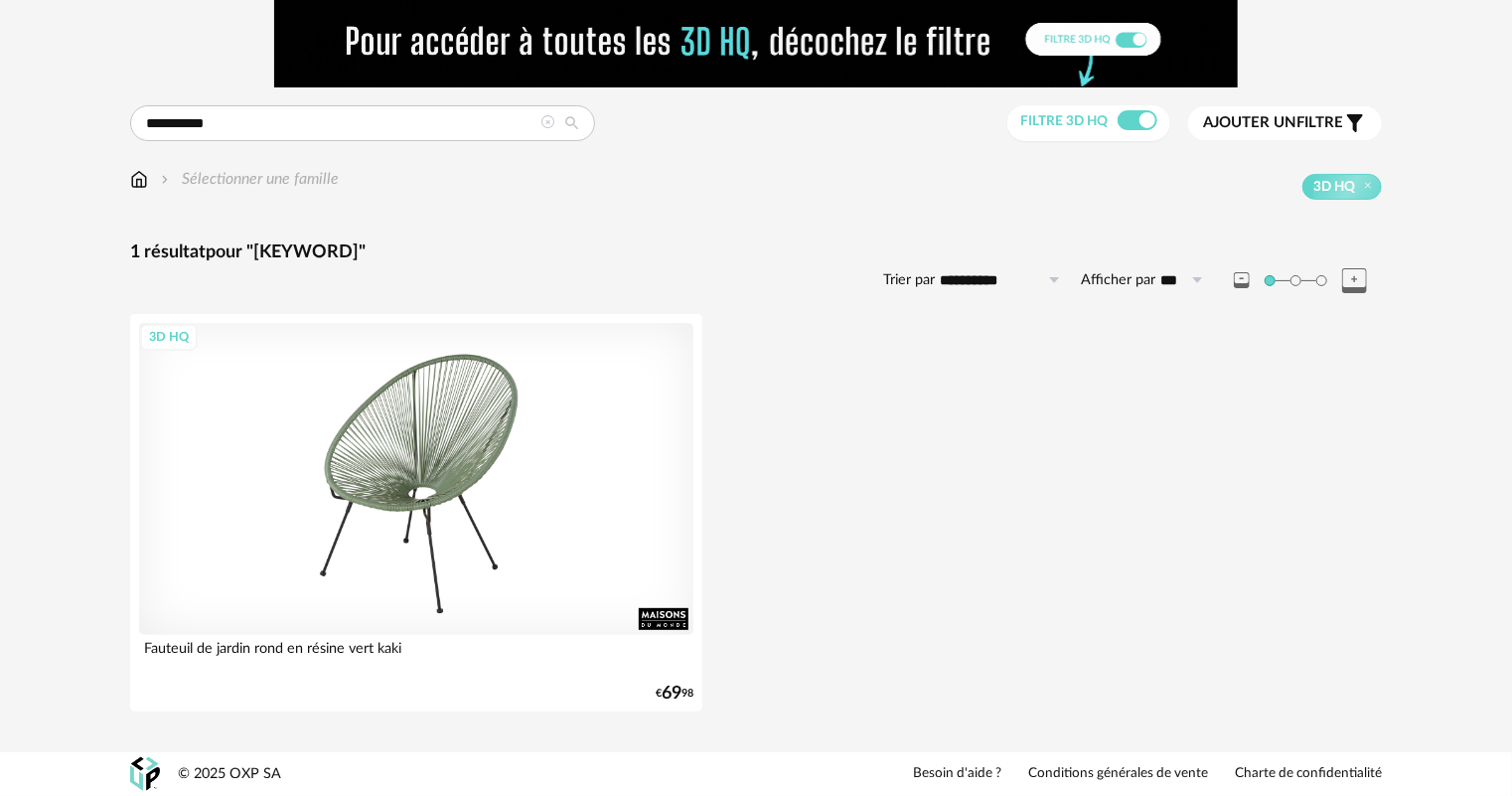 click on "3D HQ" at bounding box center (416, 479) 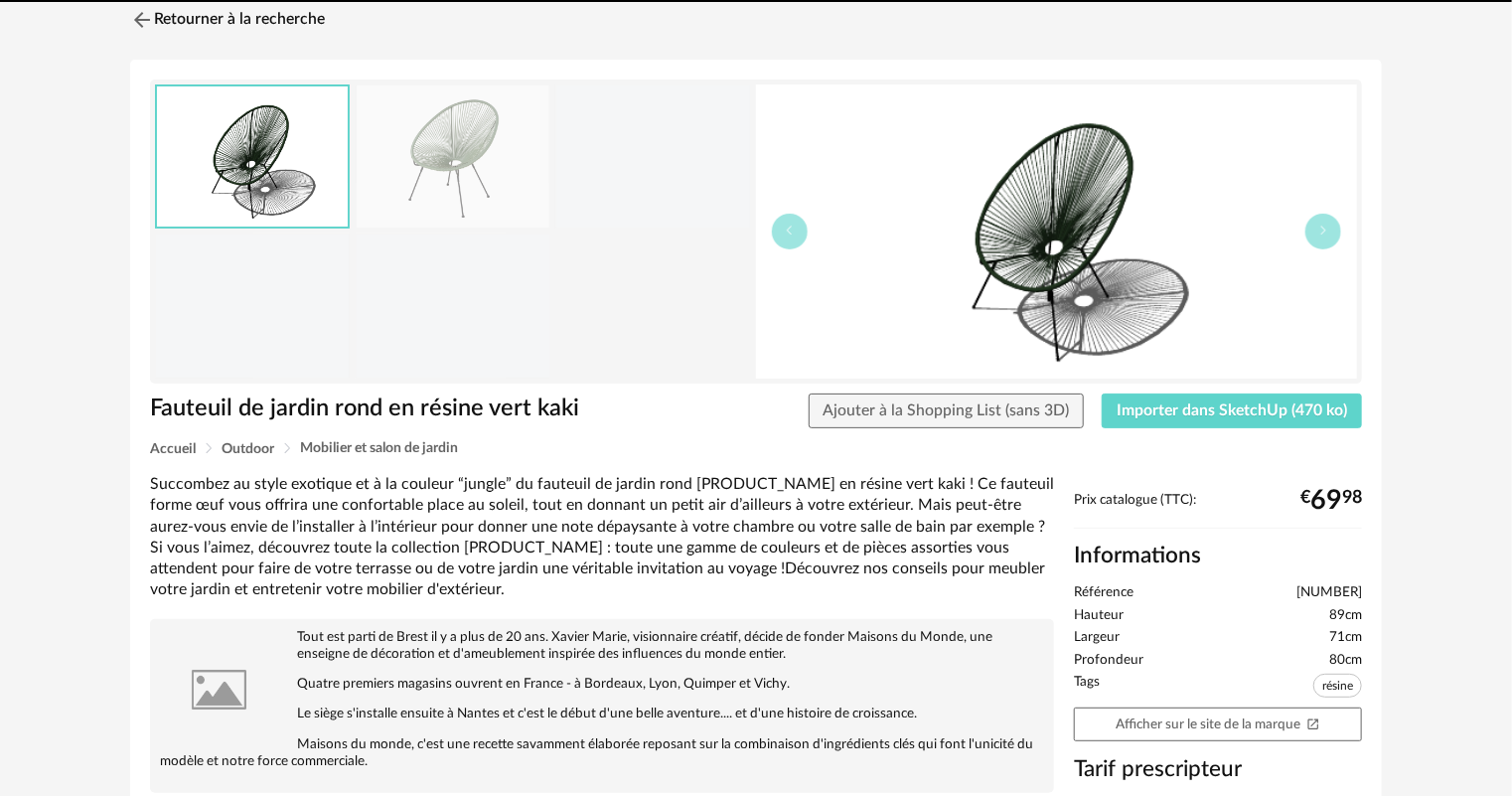 scroll, scrollTop: 0, scrollLeft: 0, axis: both 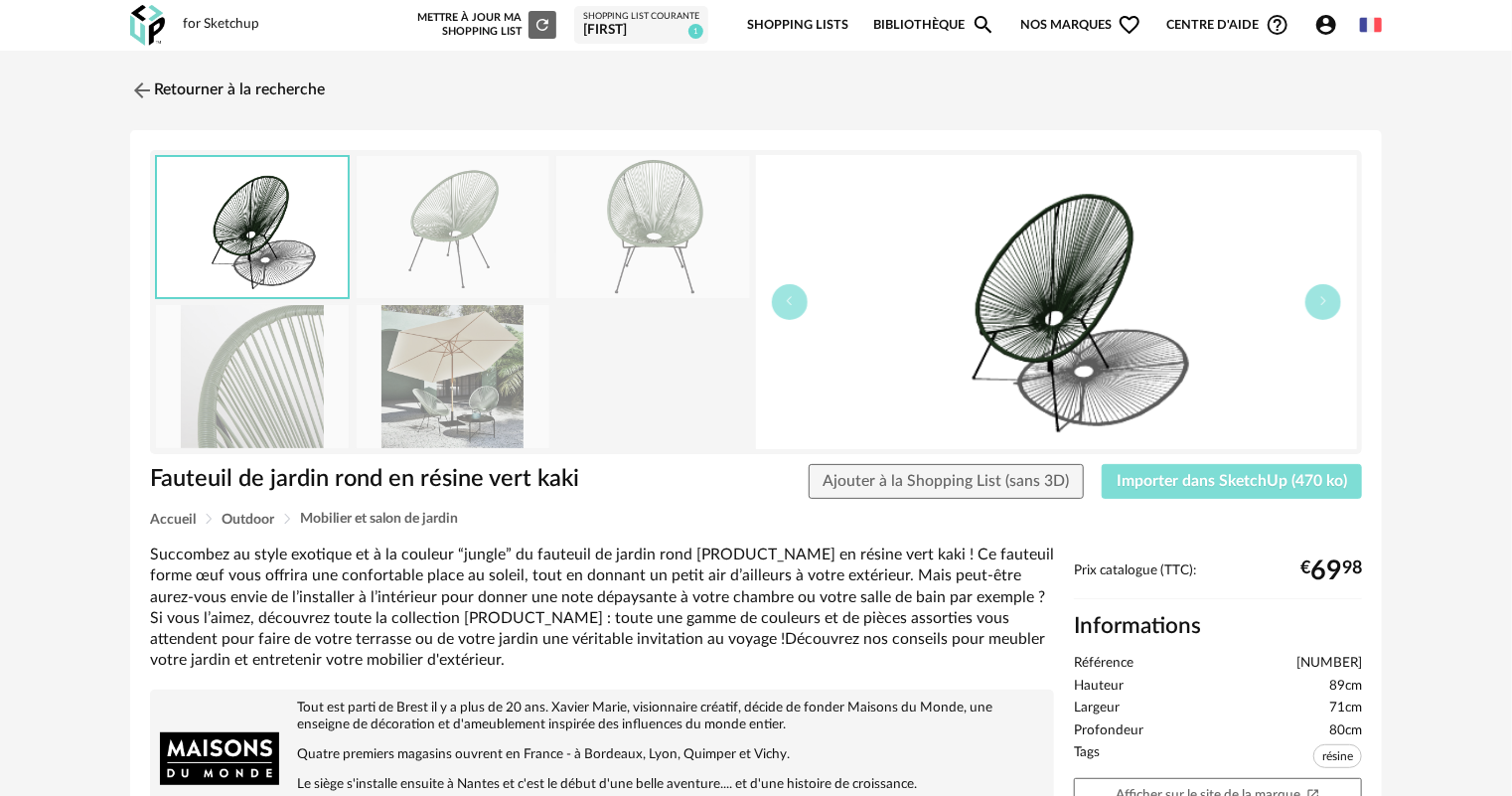 click on "Importer dans SketchUp (470 ko)" at bounding box center [1232, 481] 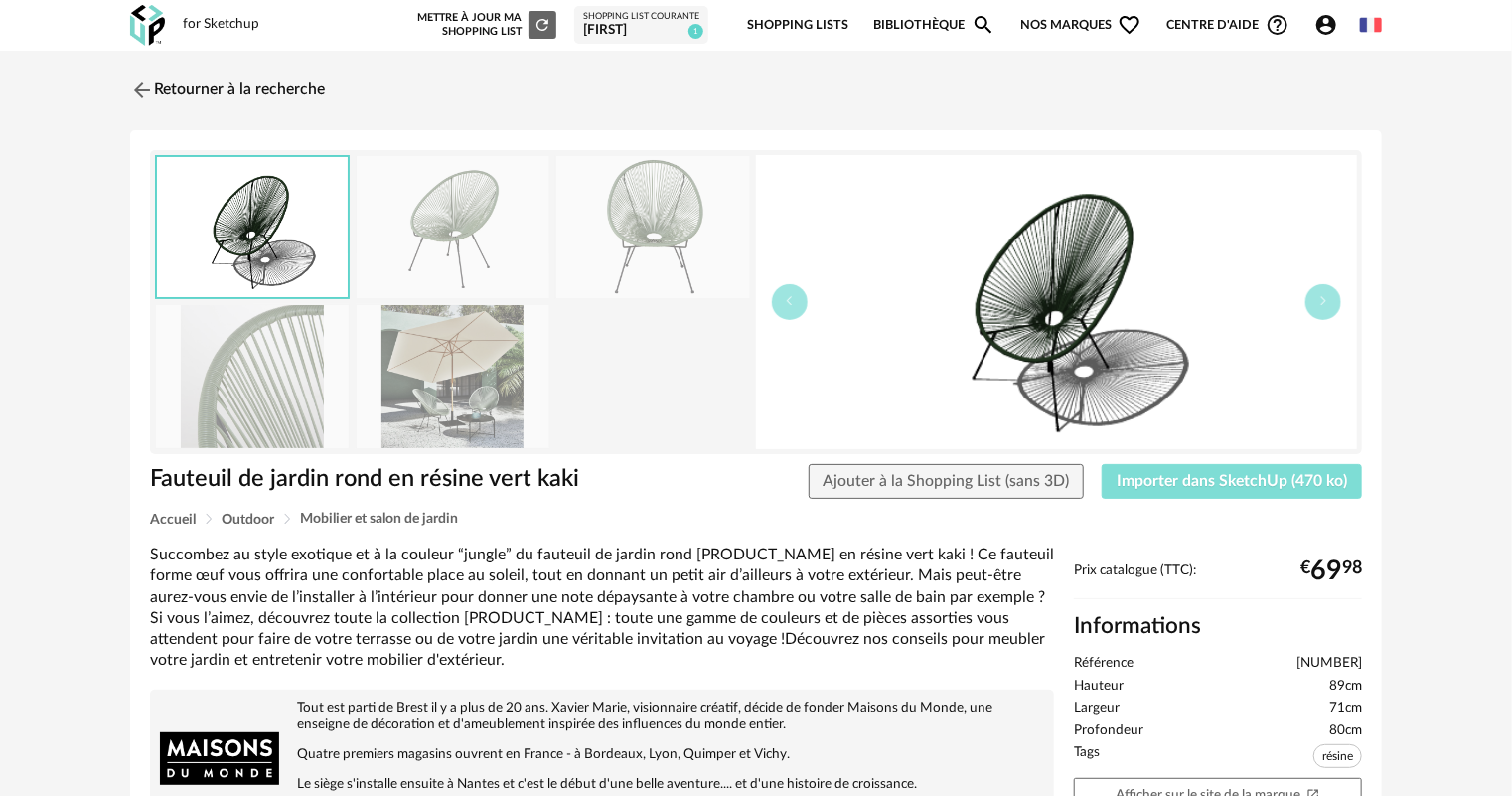 type 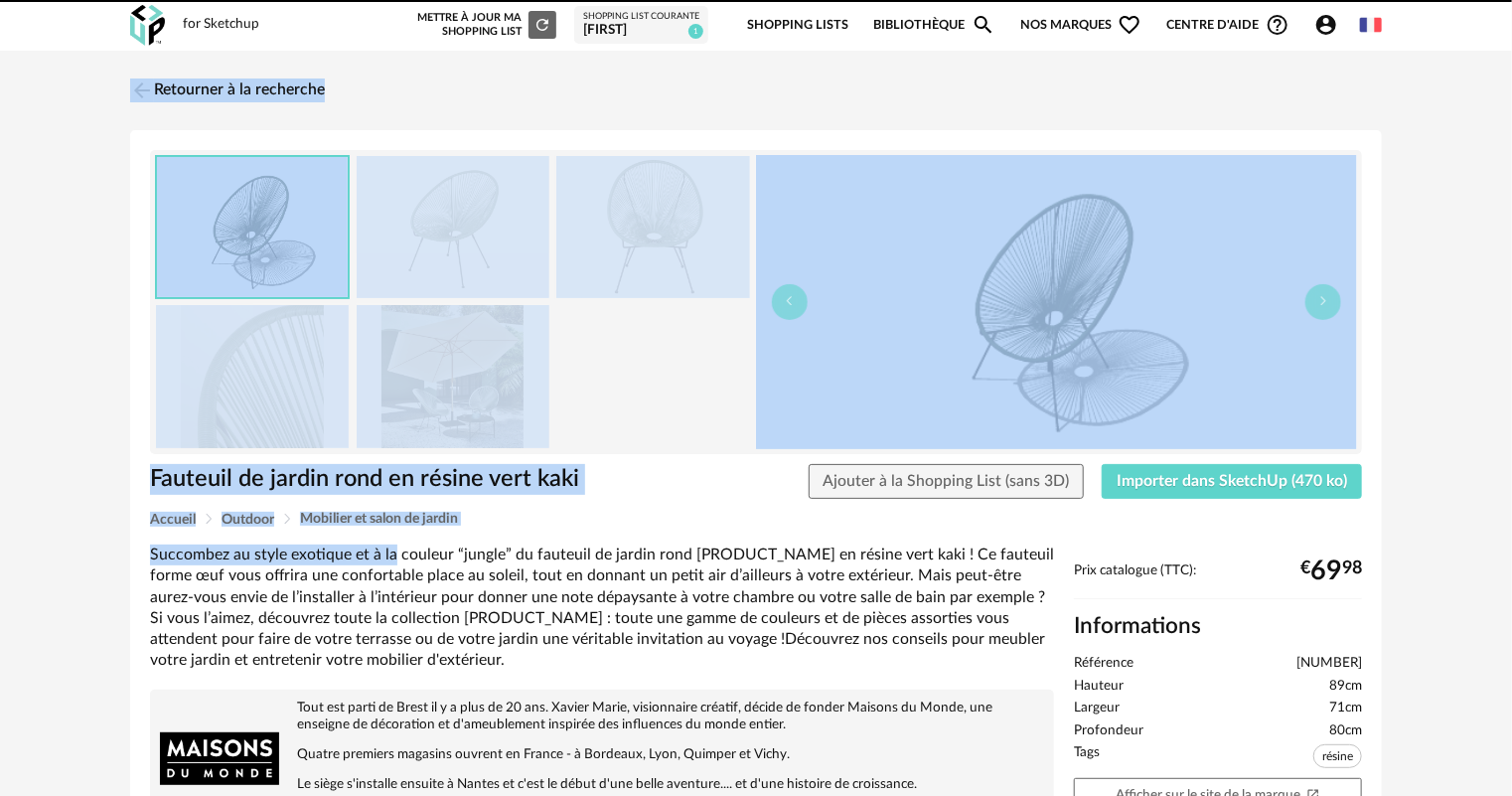 drag, startPoint x: 401, startPoint y: 537, endPoint x: 756, endPoint y: 361, distance: 396.23352 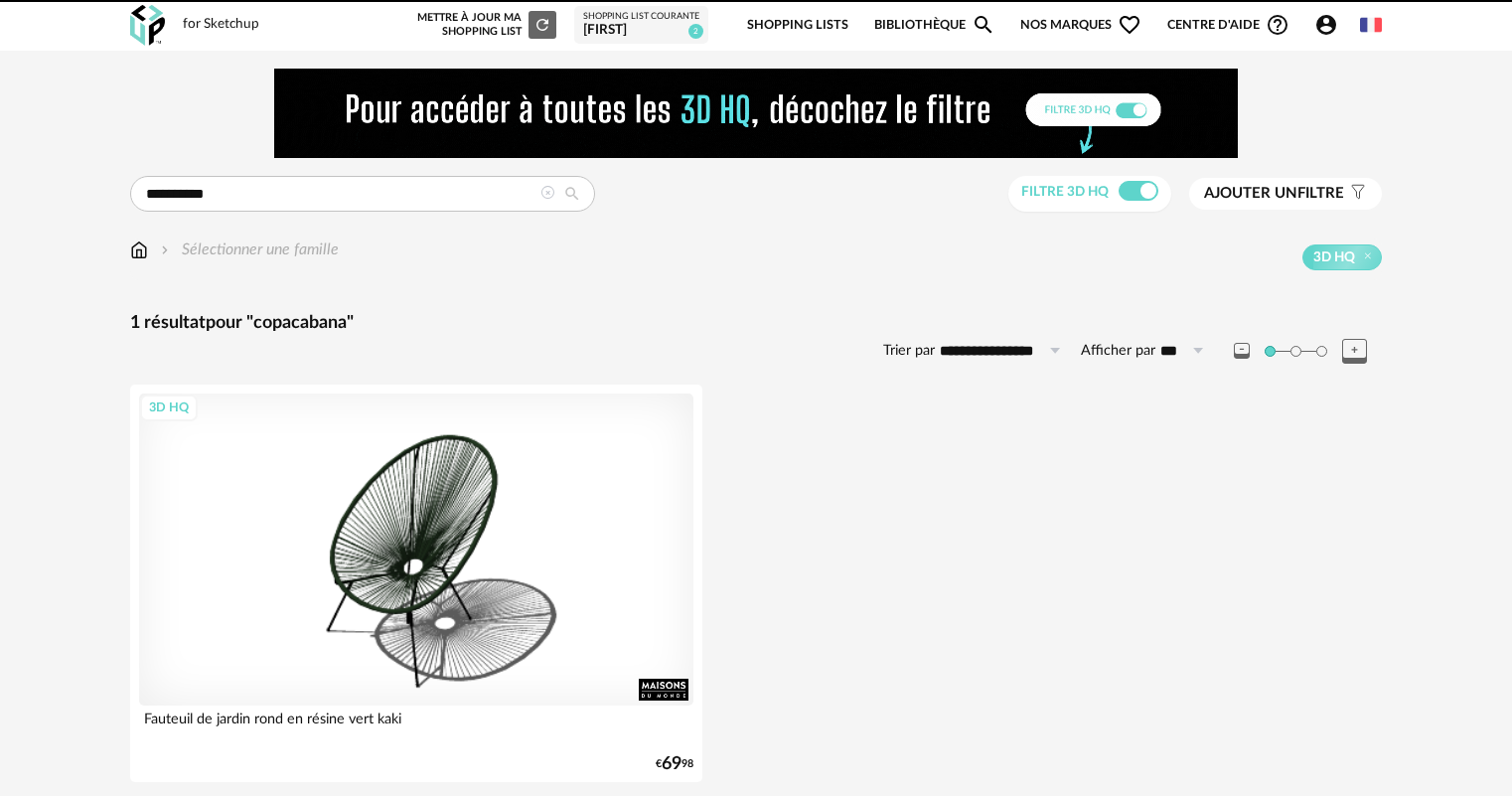scroll, scrollTop: 0, scrollLeft: 0, axis: both 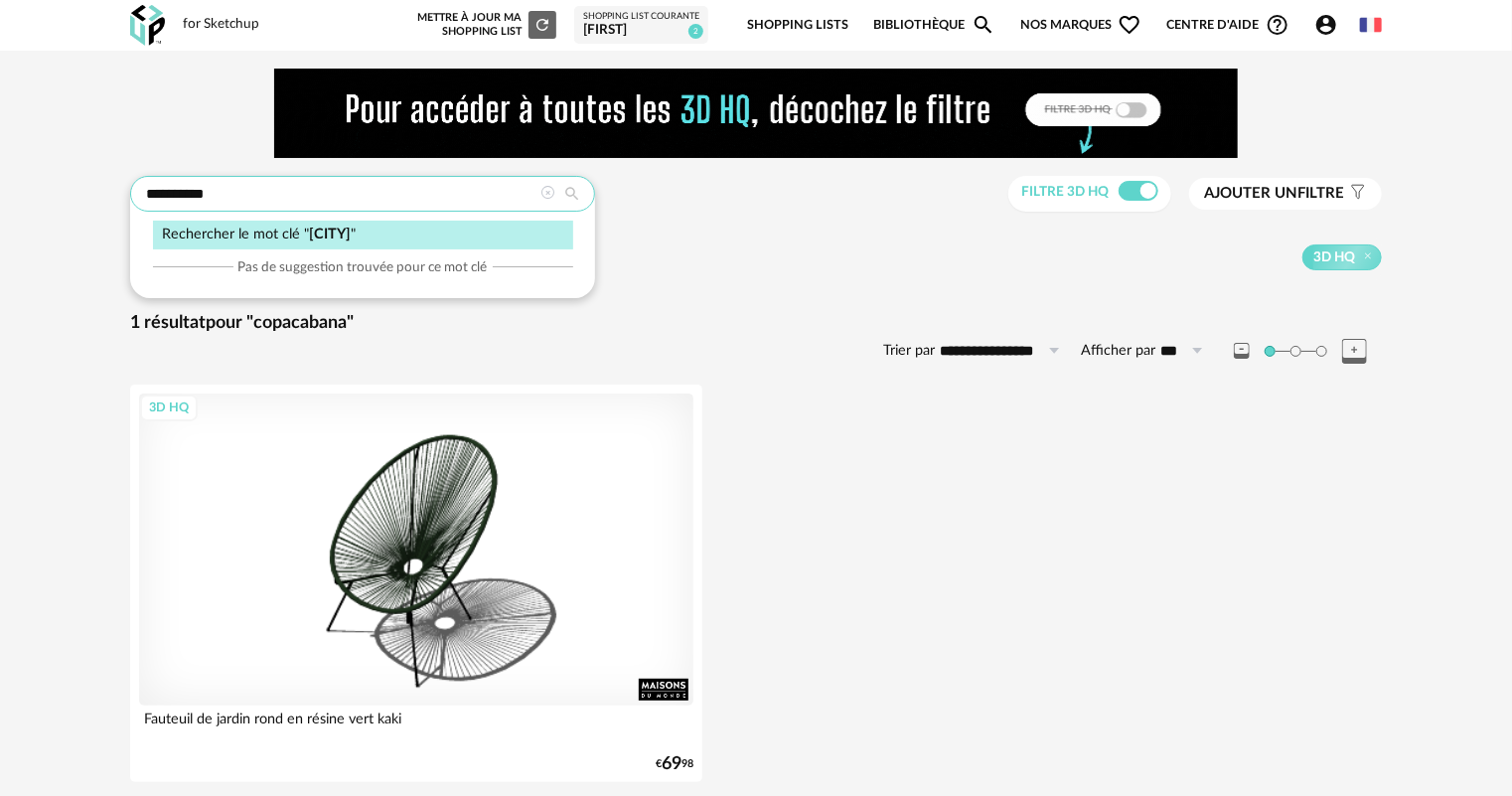 drag, startPoint x: 305, startPoint y: 194, endPoint x: 76, endPoint y: 208, distance: 229.42755 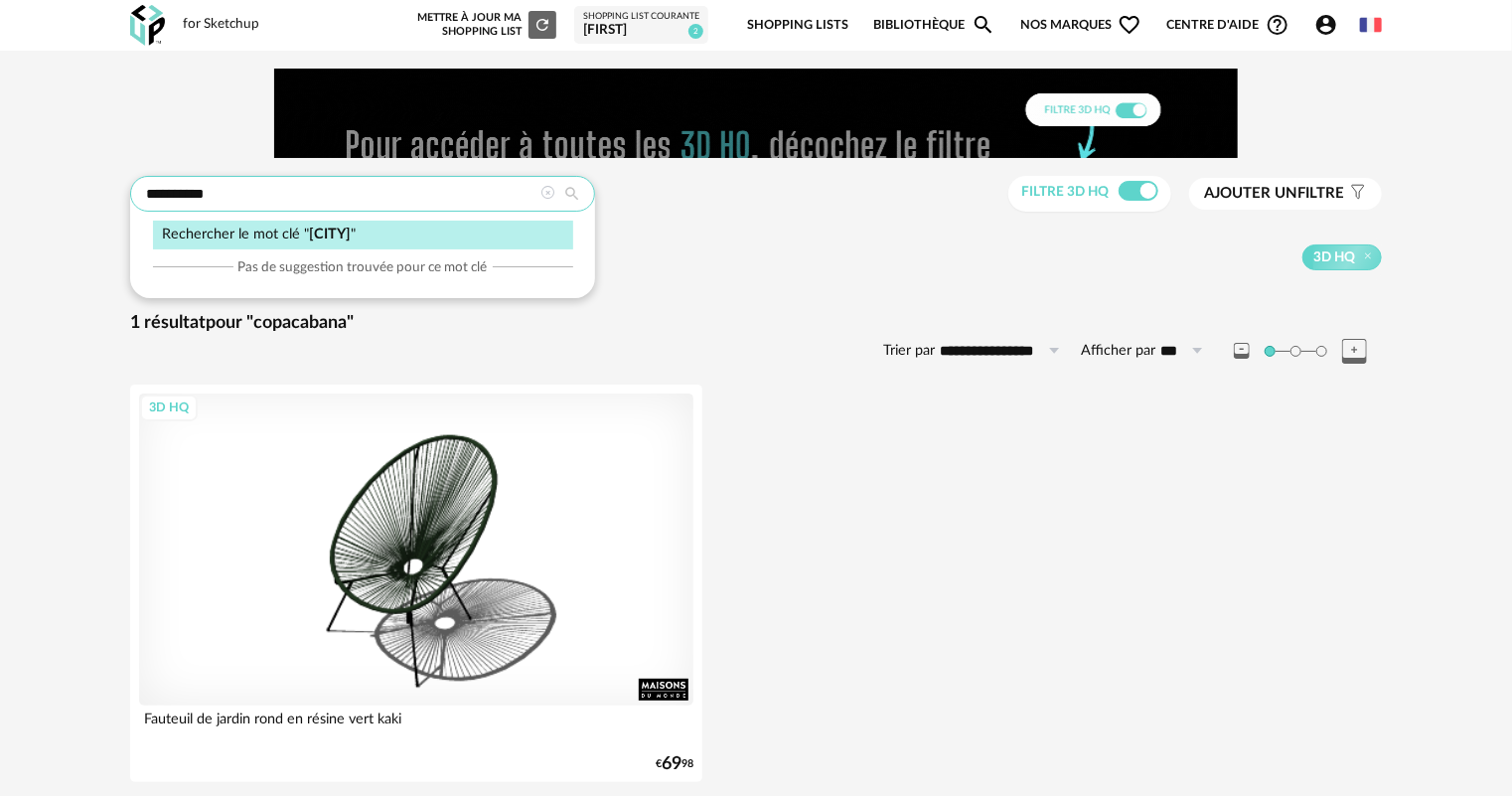 click on "**********" at bounding box center (756, 436) 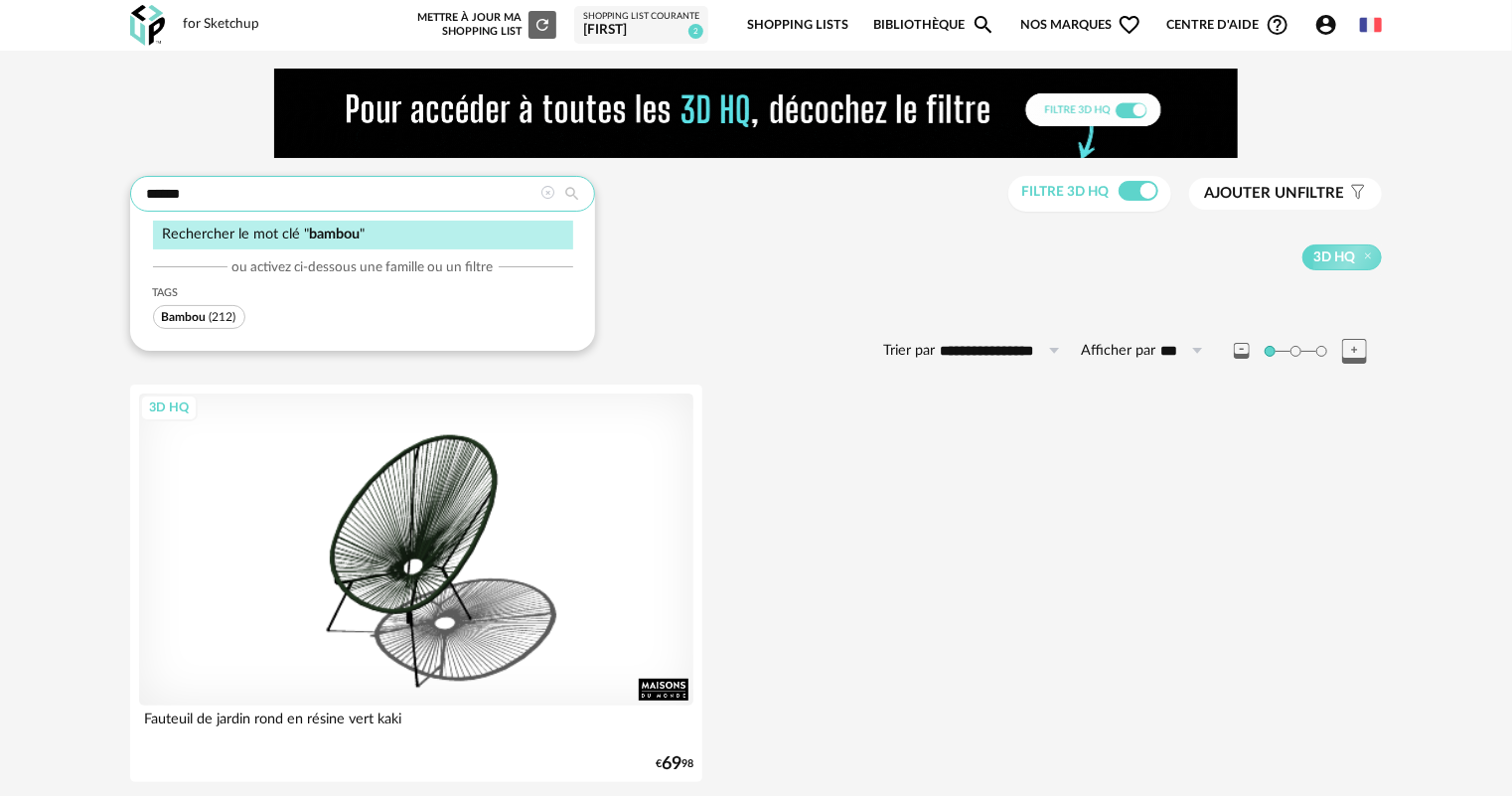 type on "******" 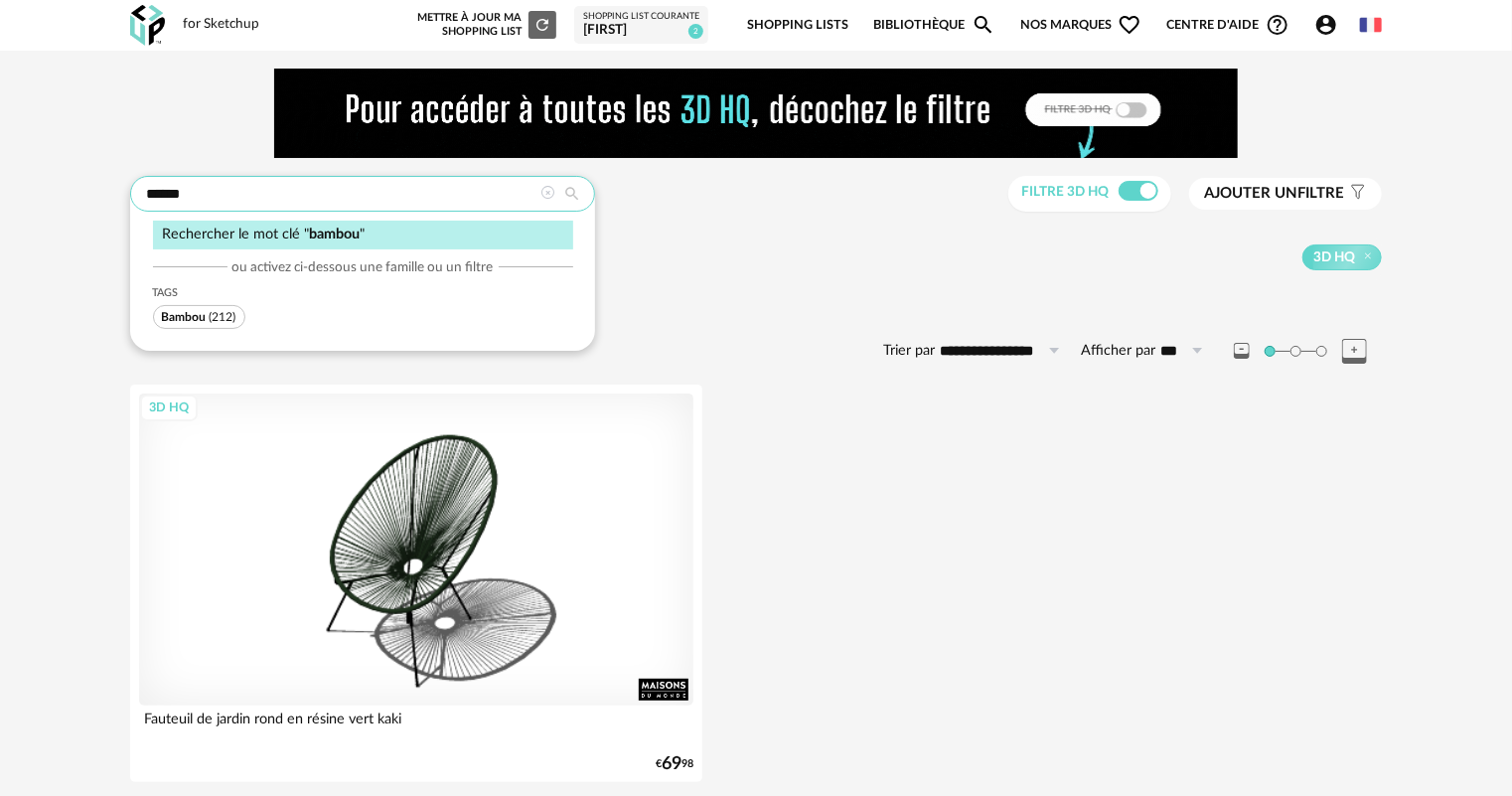 type on "**********" 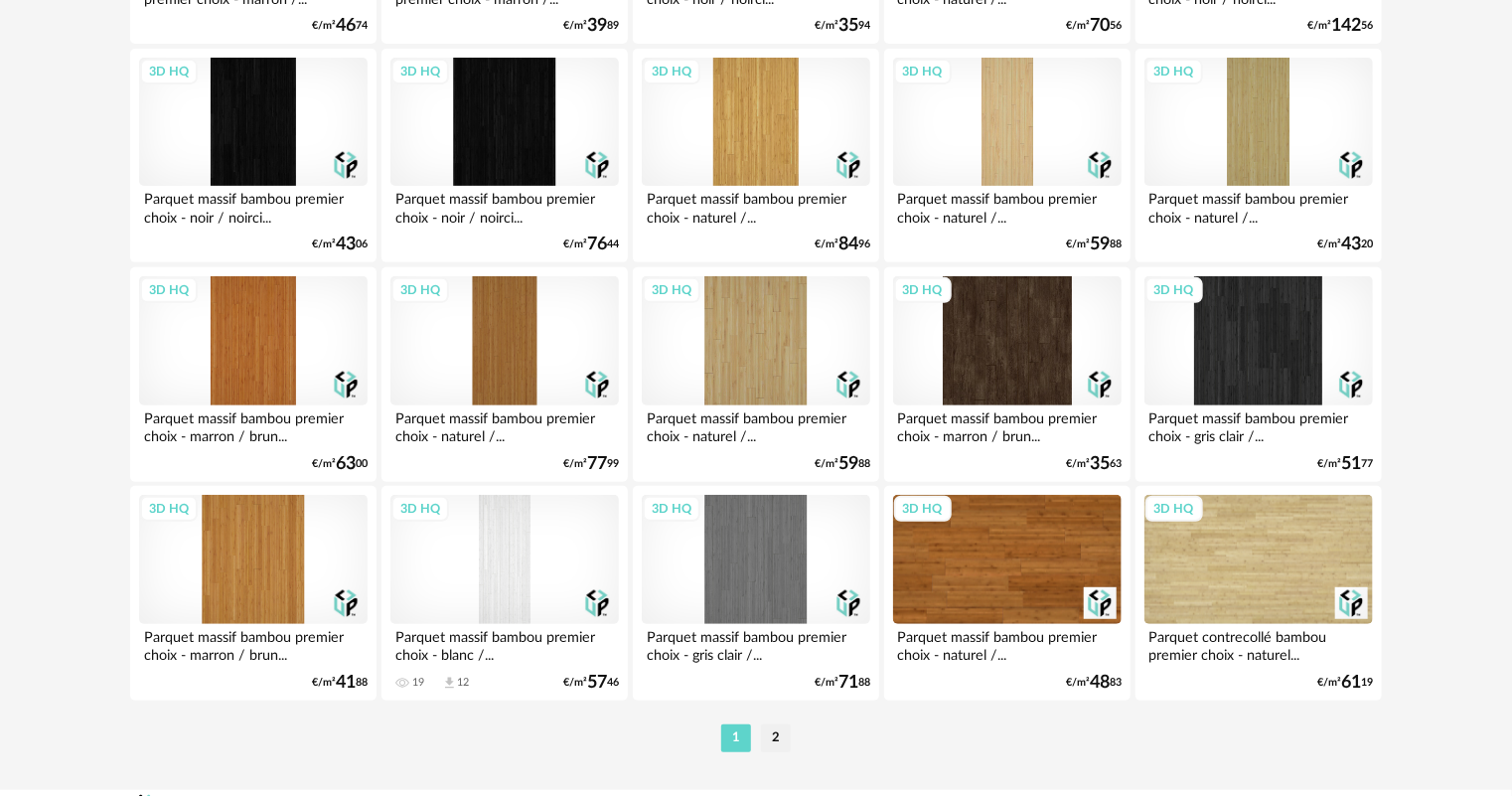 scroll, scrollTop: 4093, scrollLeft: 0, axis: vertical 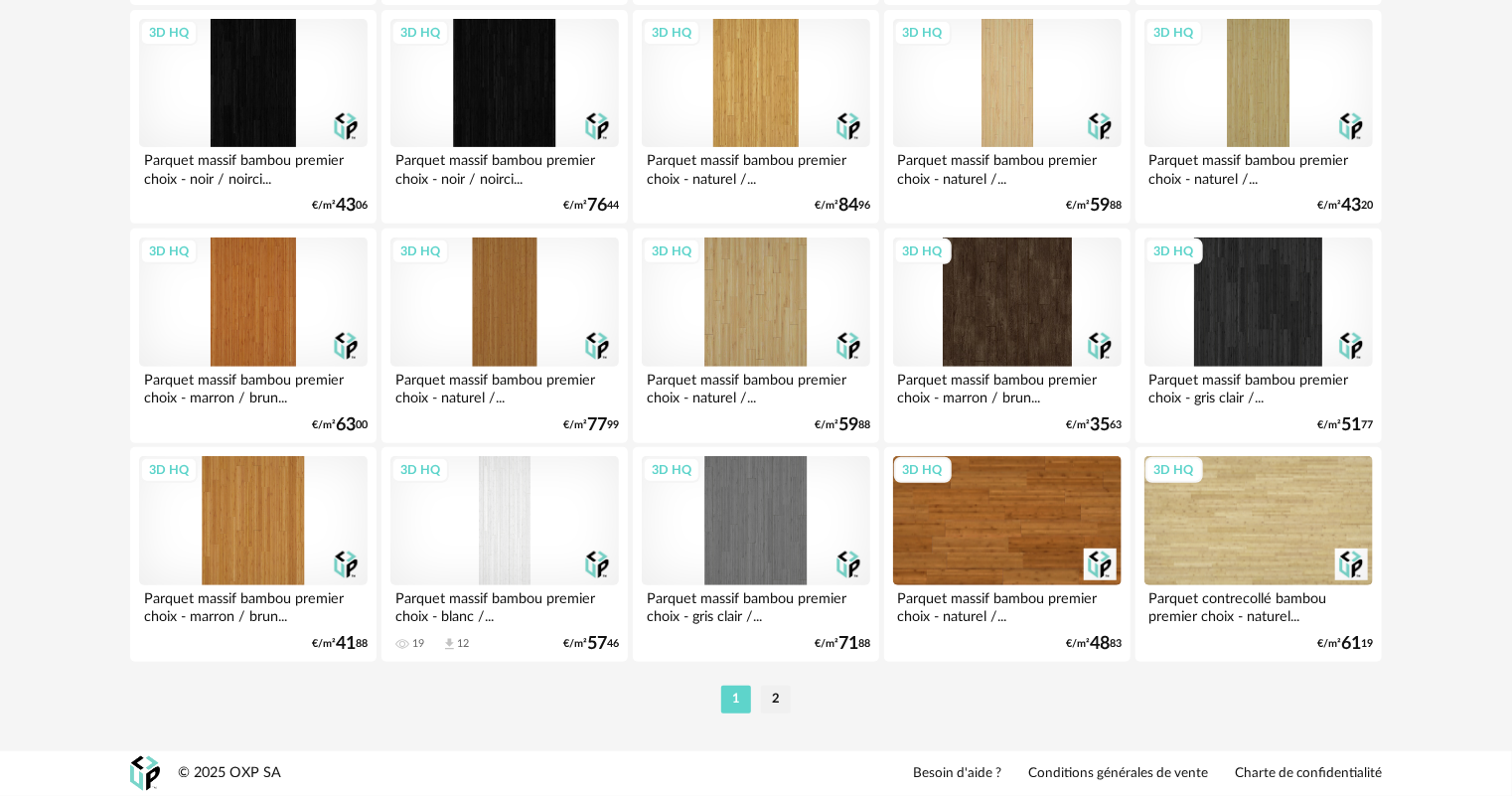 drag, startPoint x: 780, startPoint y: 696, endPoint x: 1066, endPoint y: 646, distance: 290.33773 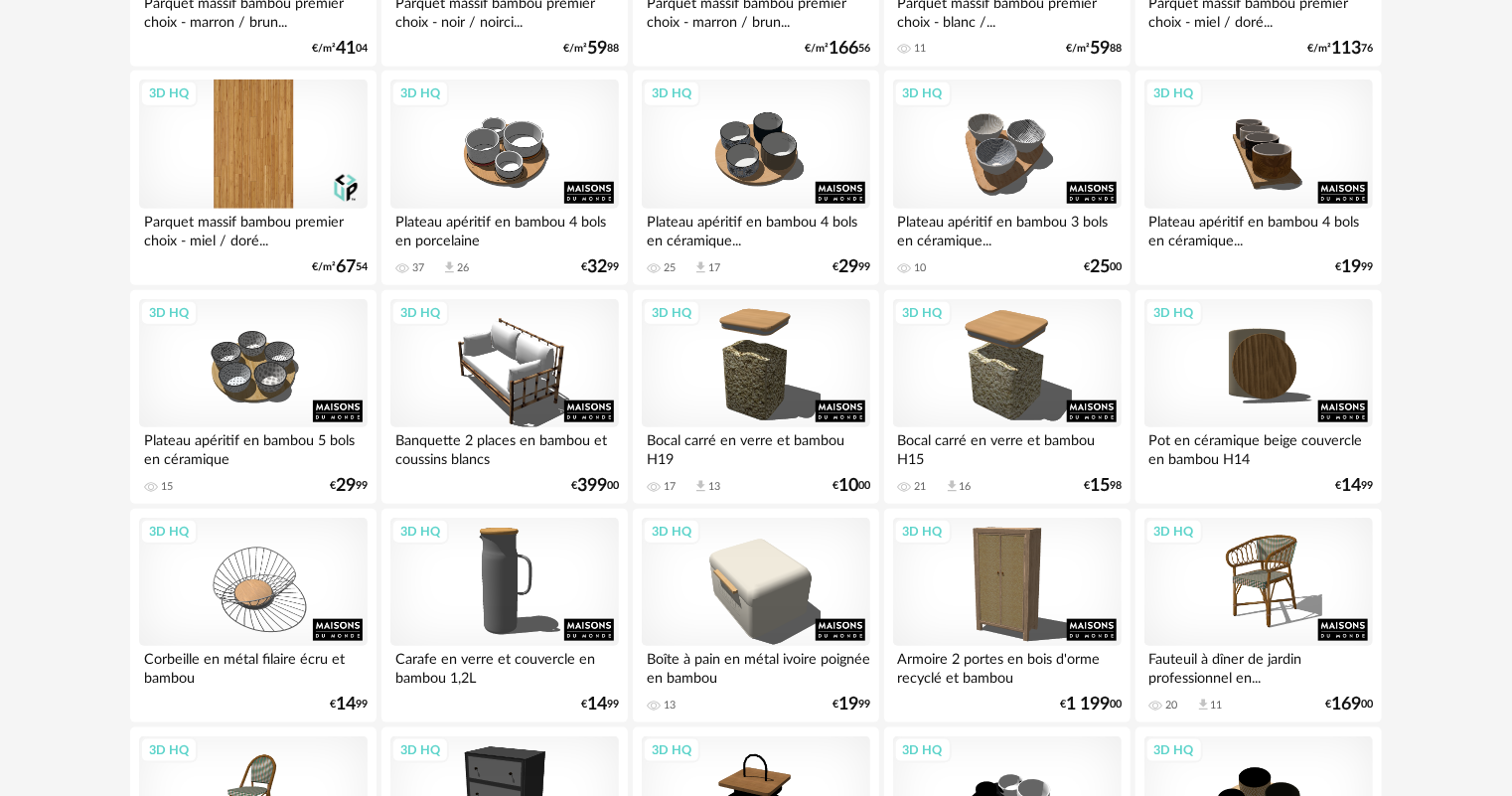 scroll, scrollTop: 733, scrollLeft: 0, axis: vertical 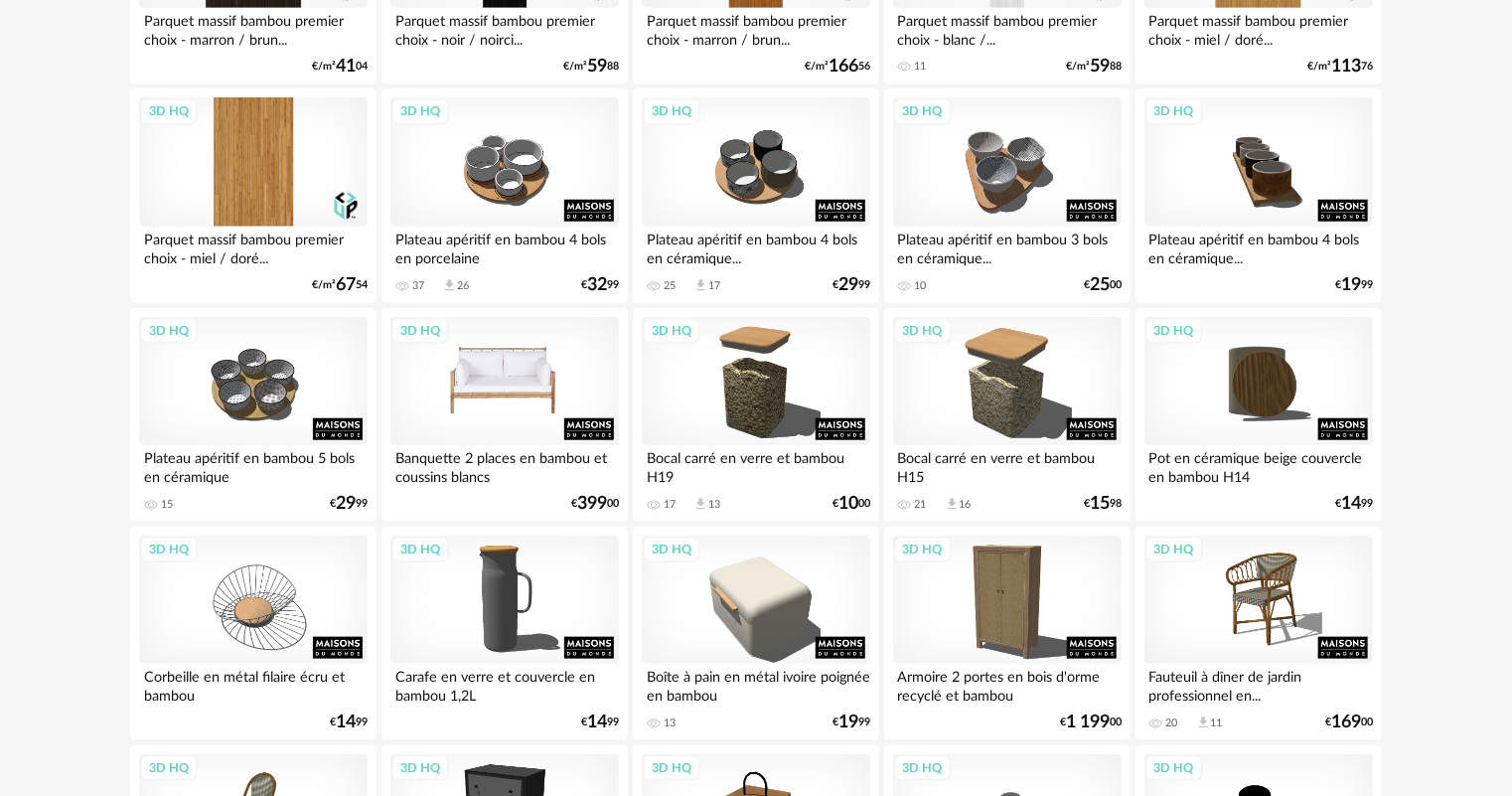 click on "3D HQ" at bounding box center [505, 382] 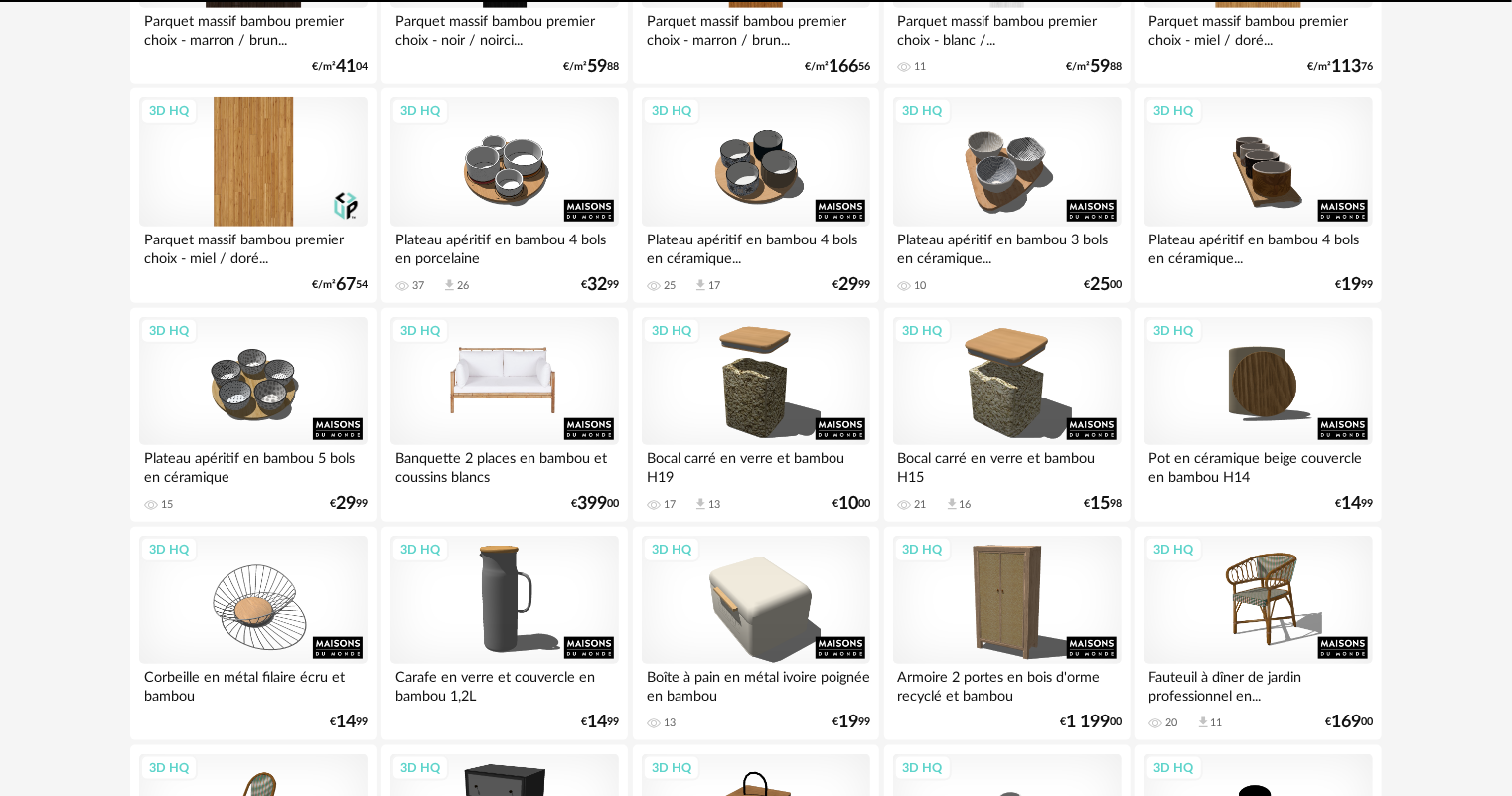 scroll, scrollTop: 0, scrollLeft: 0, axis: both 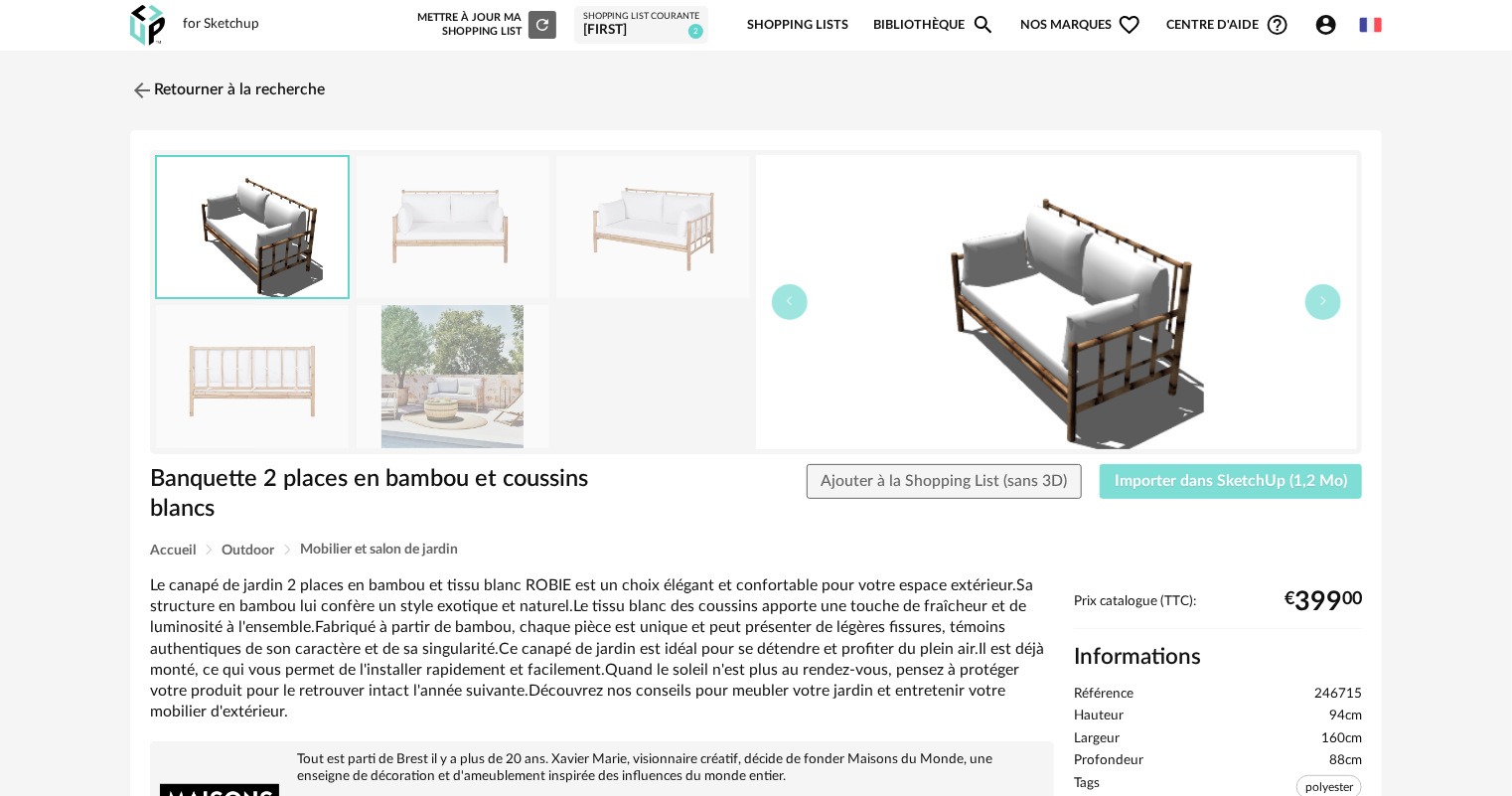 click on "Importer dans SketchUp (1,2 Mo)" at bounding box center [1231, 481] 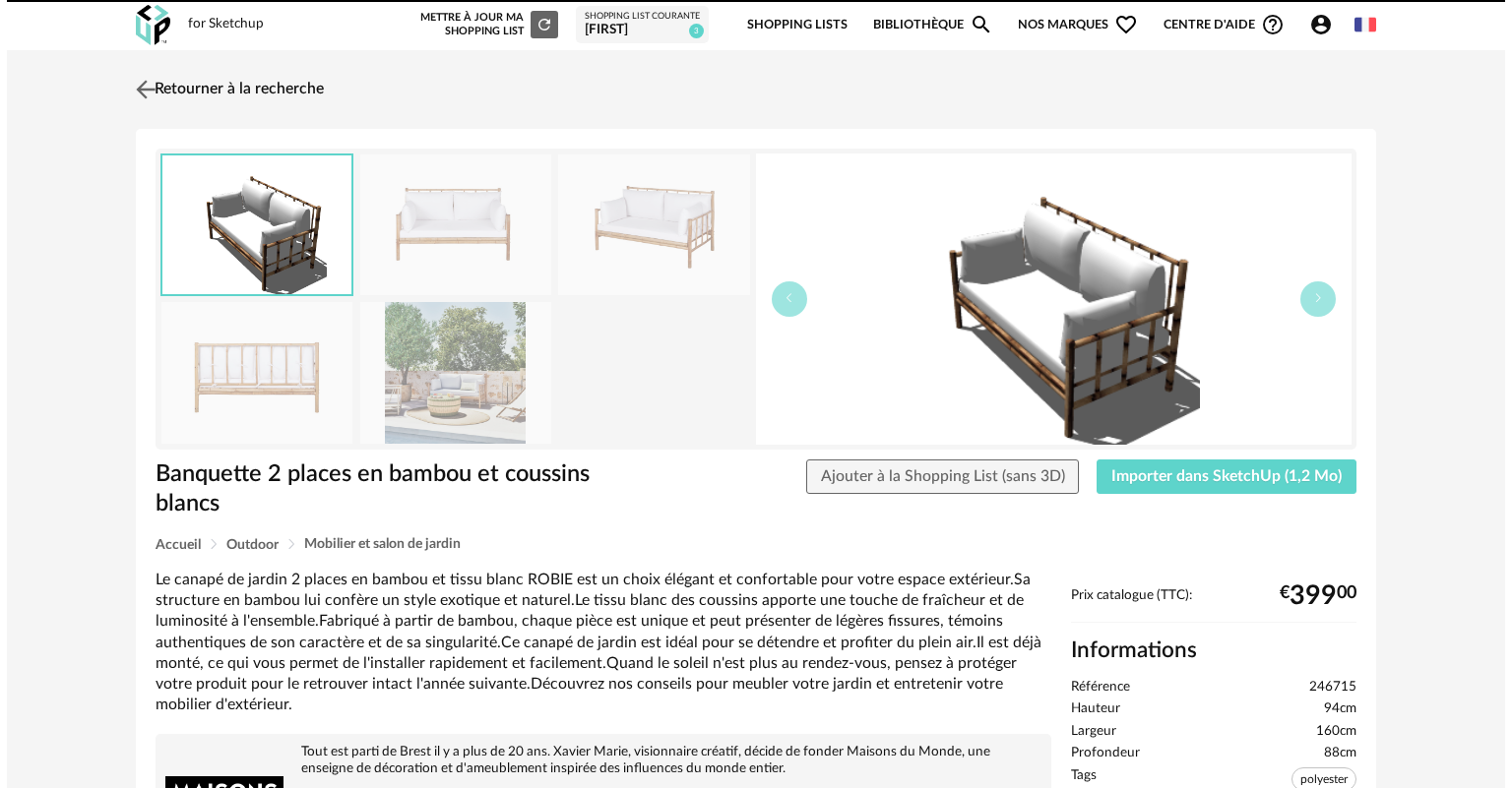 scroll, scrollTop: 0, scrollLeft: 0, axis: both 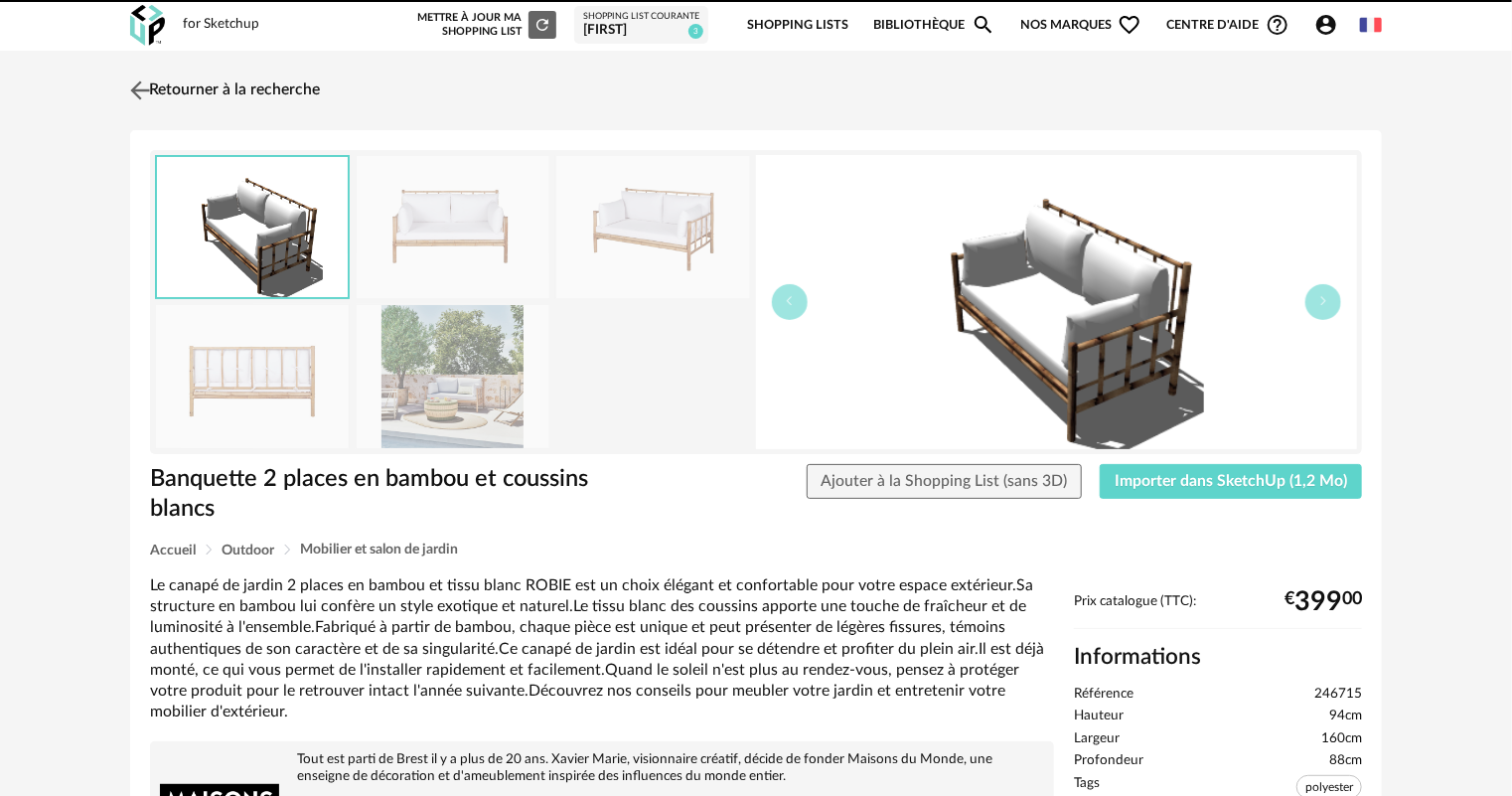 click on "Retourner à la recherche" at bounding box center [223, 90] 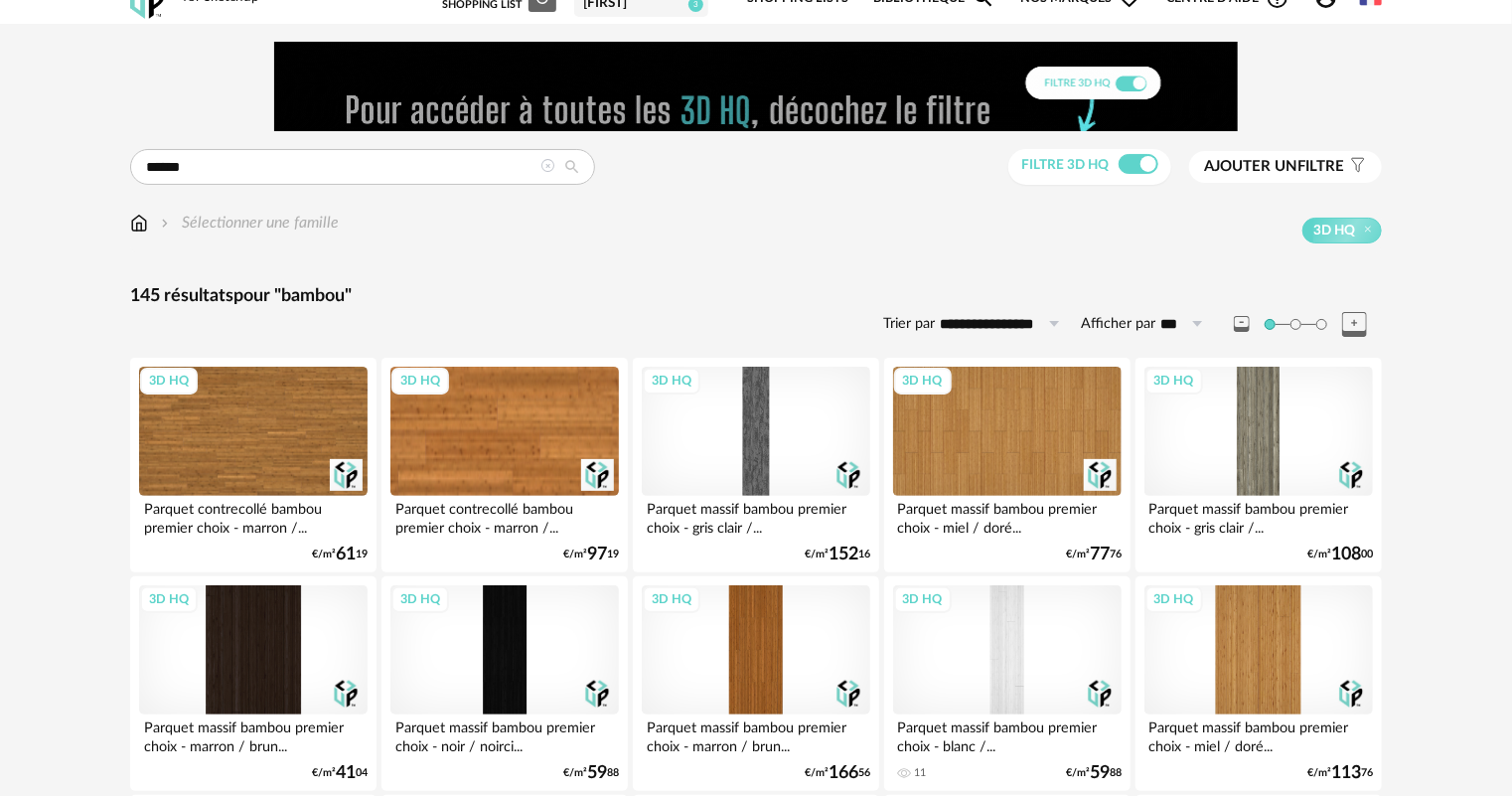 scroll, scrollTop: 0, scrollLeft: 0, axis: both 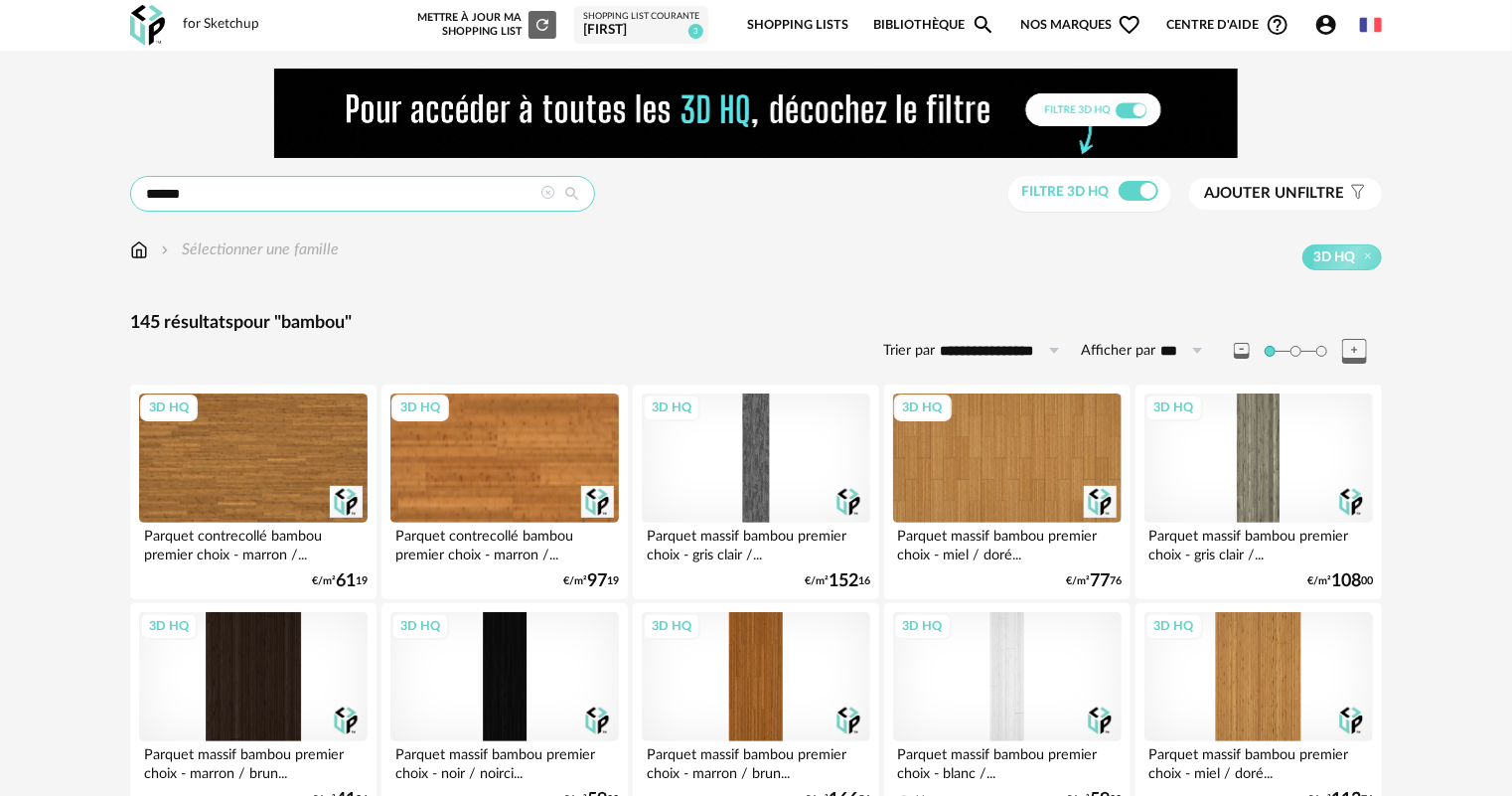 drag, startPoint x: 233, startPoint y: 197, endPoint x: 64, endPoint y: 208, distance: 169.35761 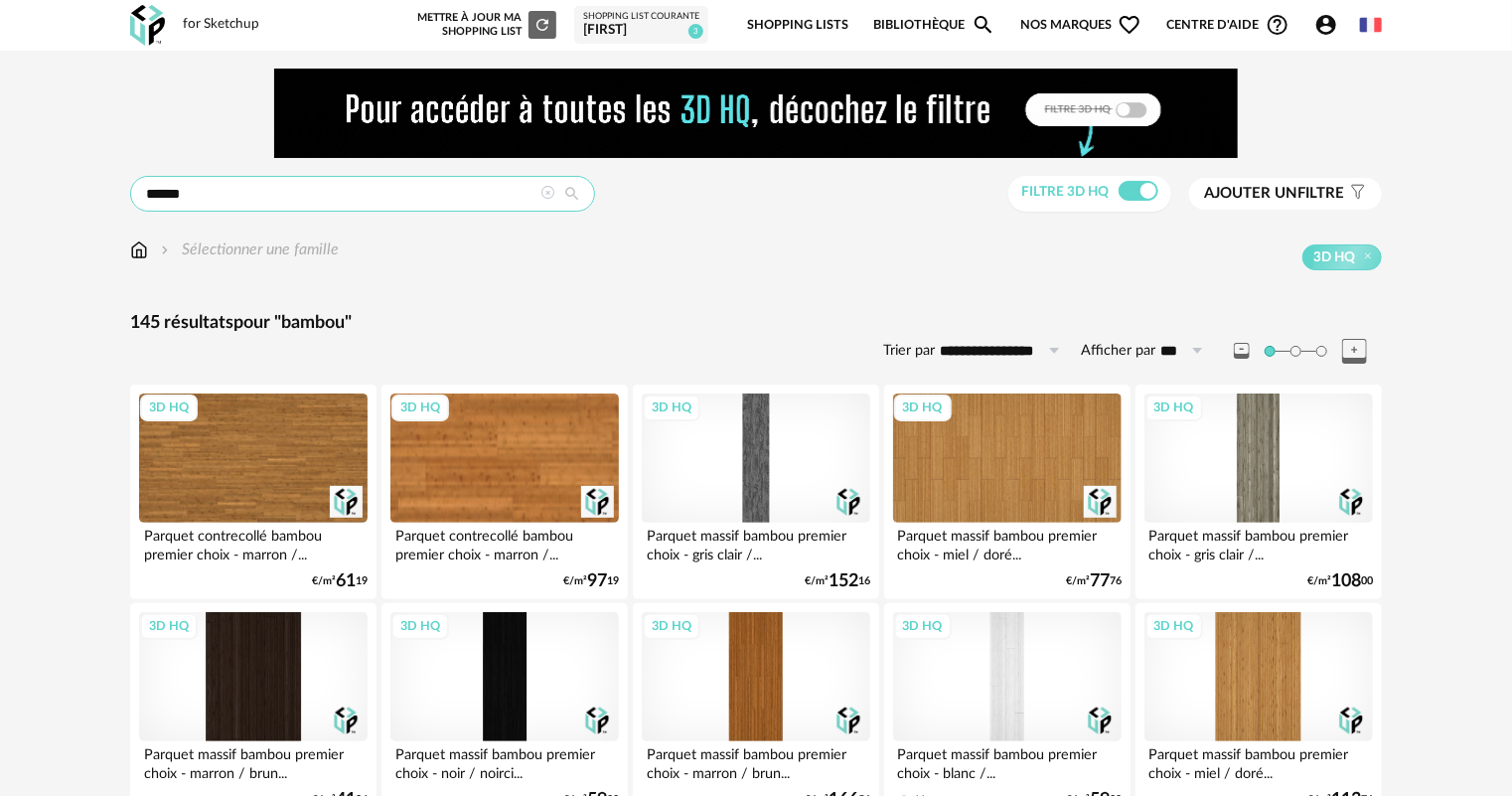 click on "**********" at bounding box center (756, 1245) 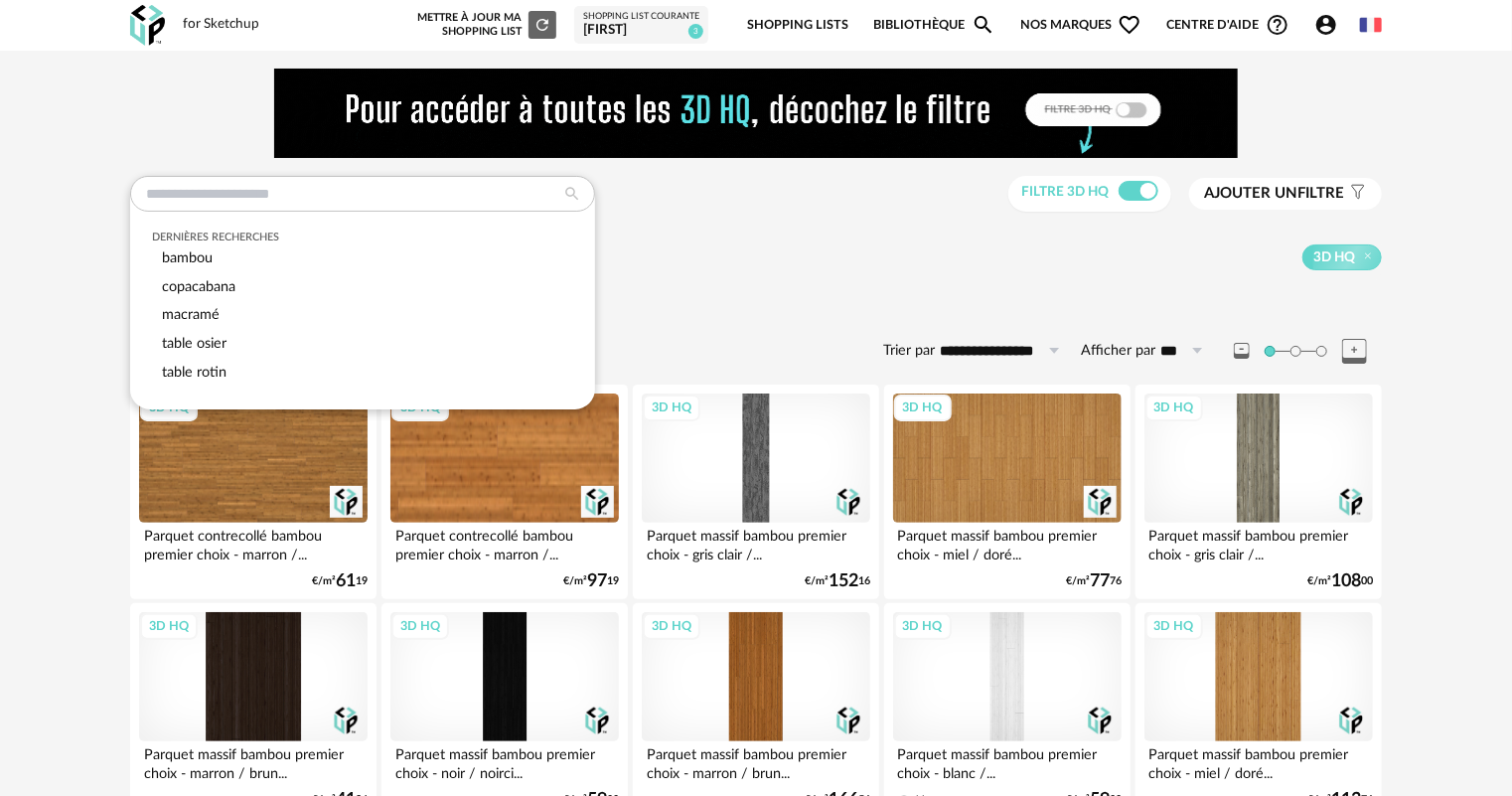 click on "3D HQ" at bounding box center (860, 257) 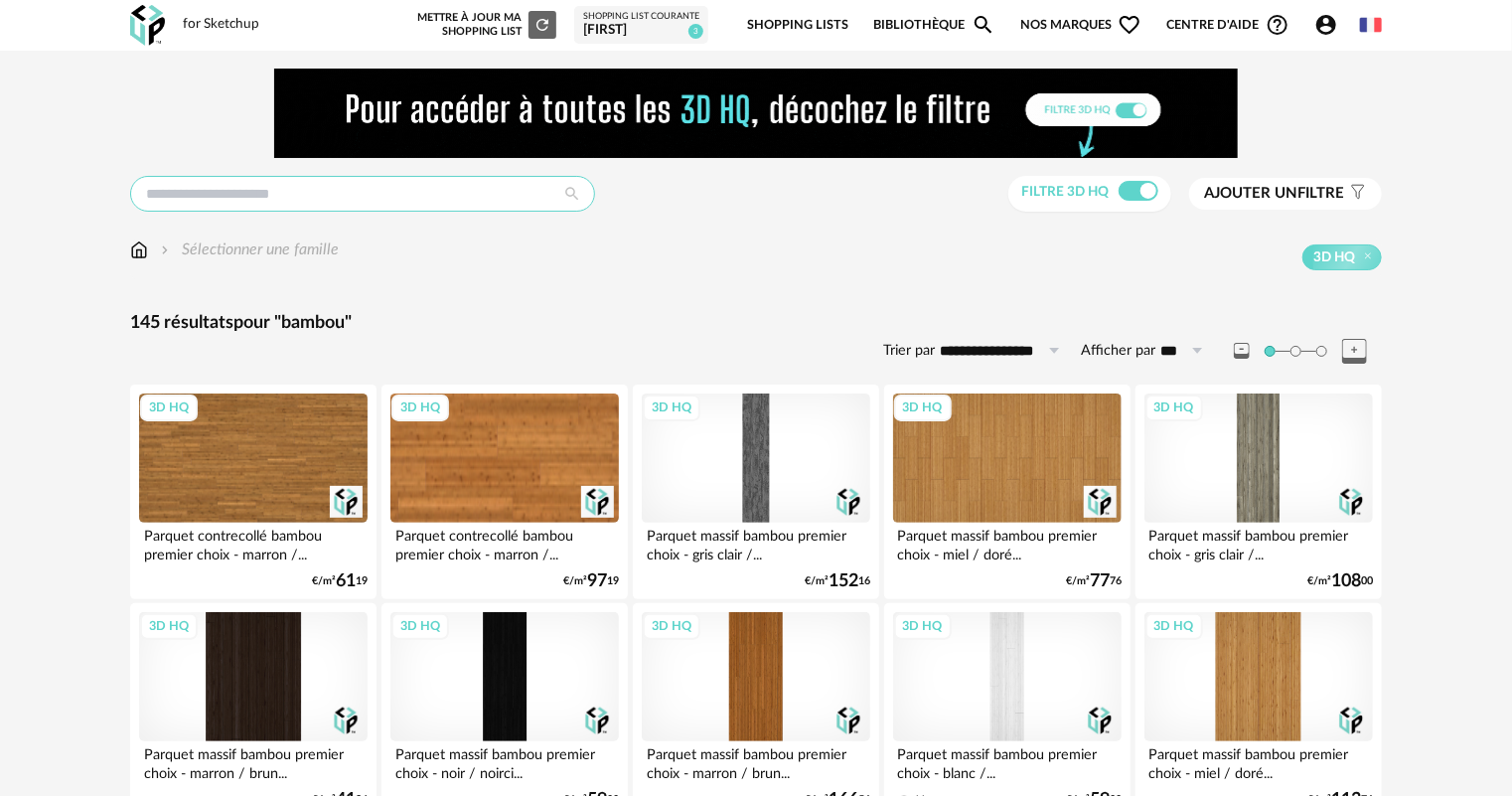 click at bounding box center (363, 194) 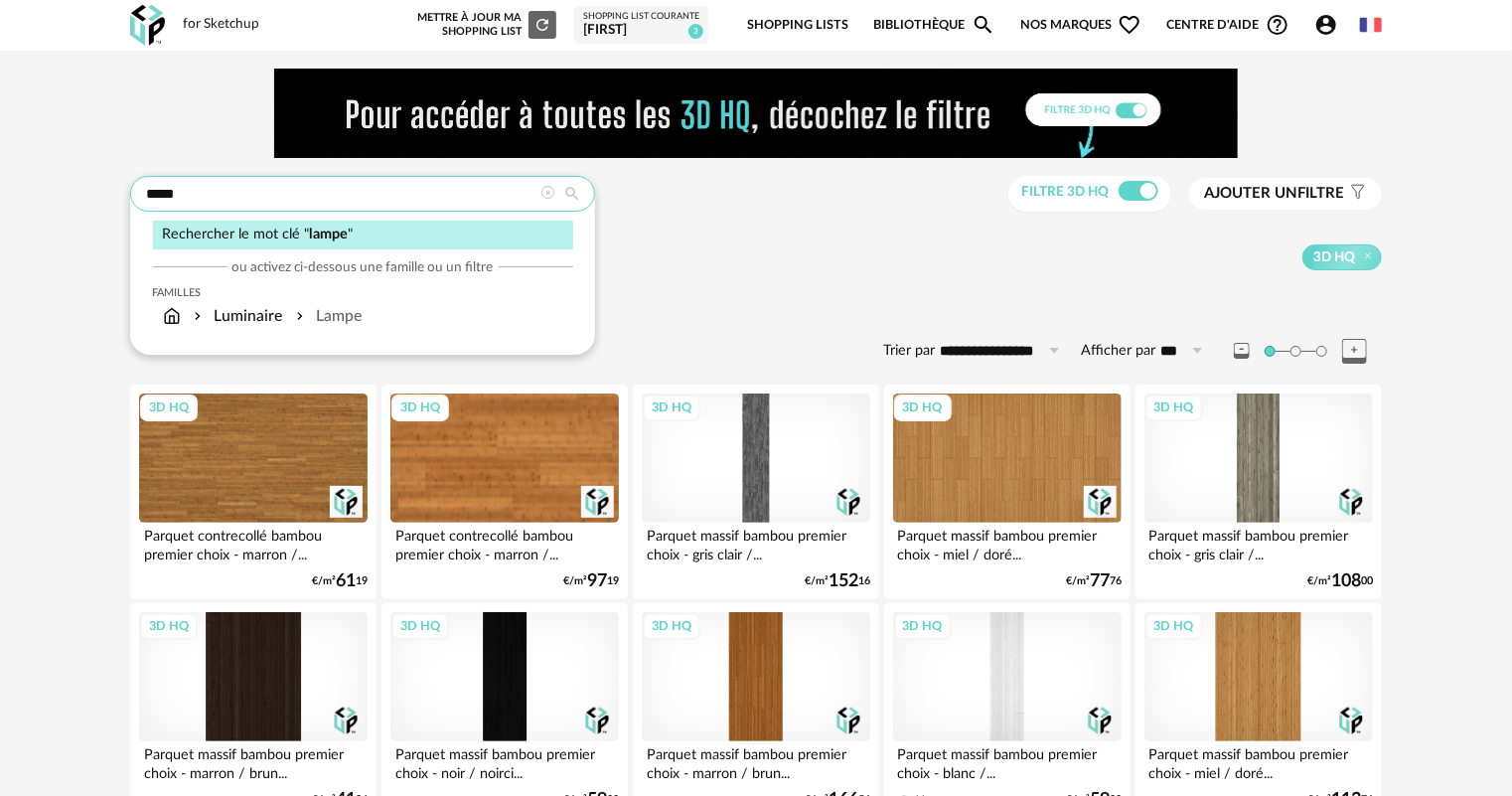 type on "*****" 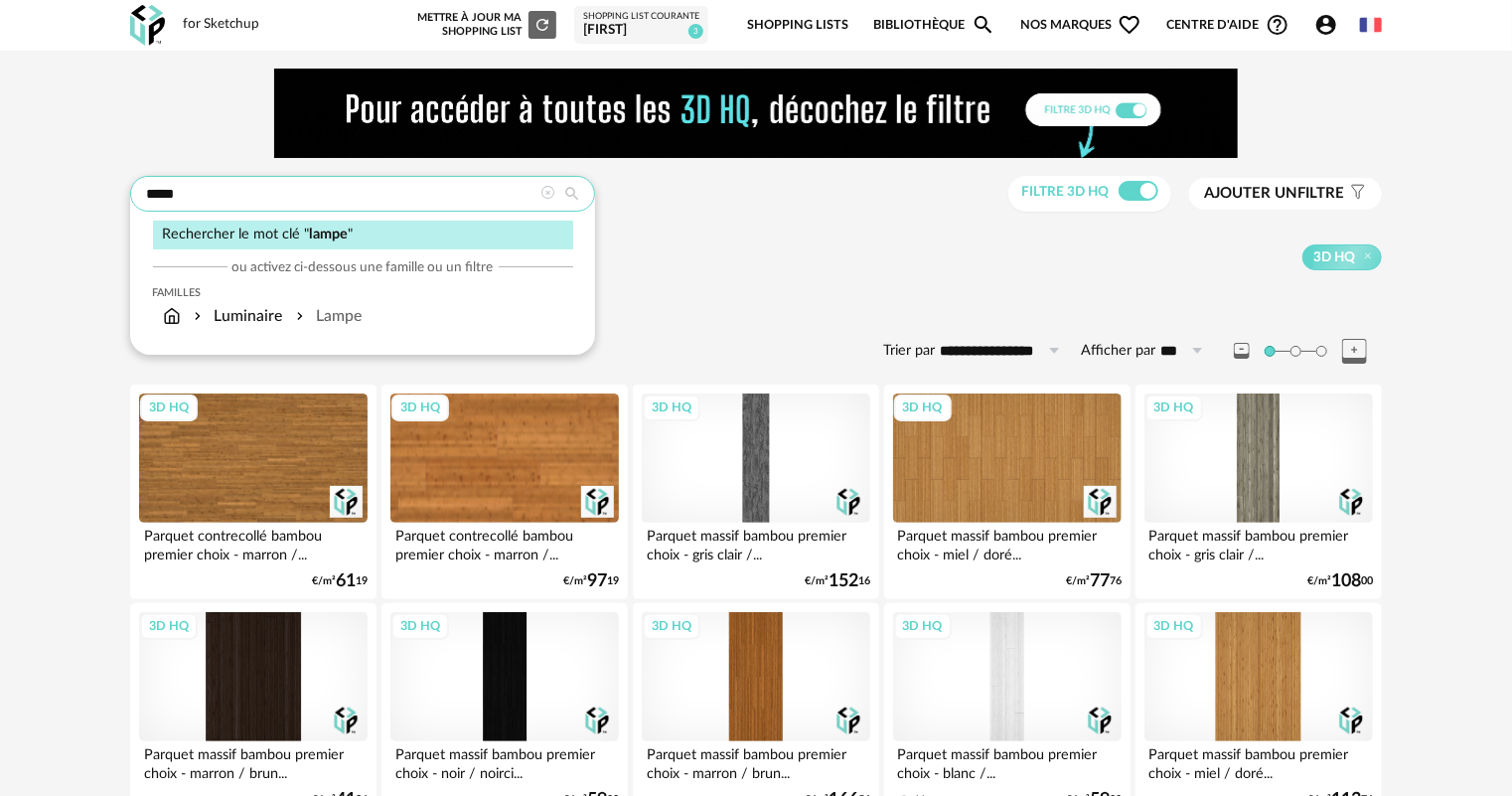 type on "**********" 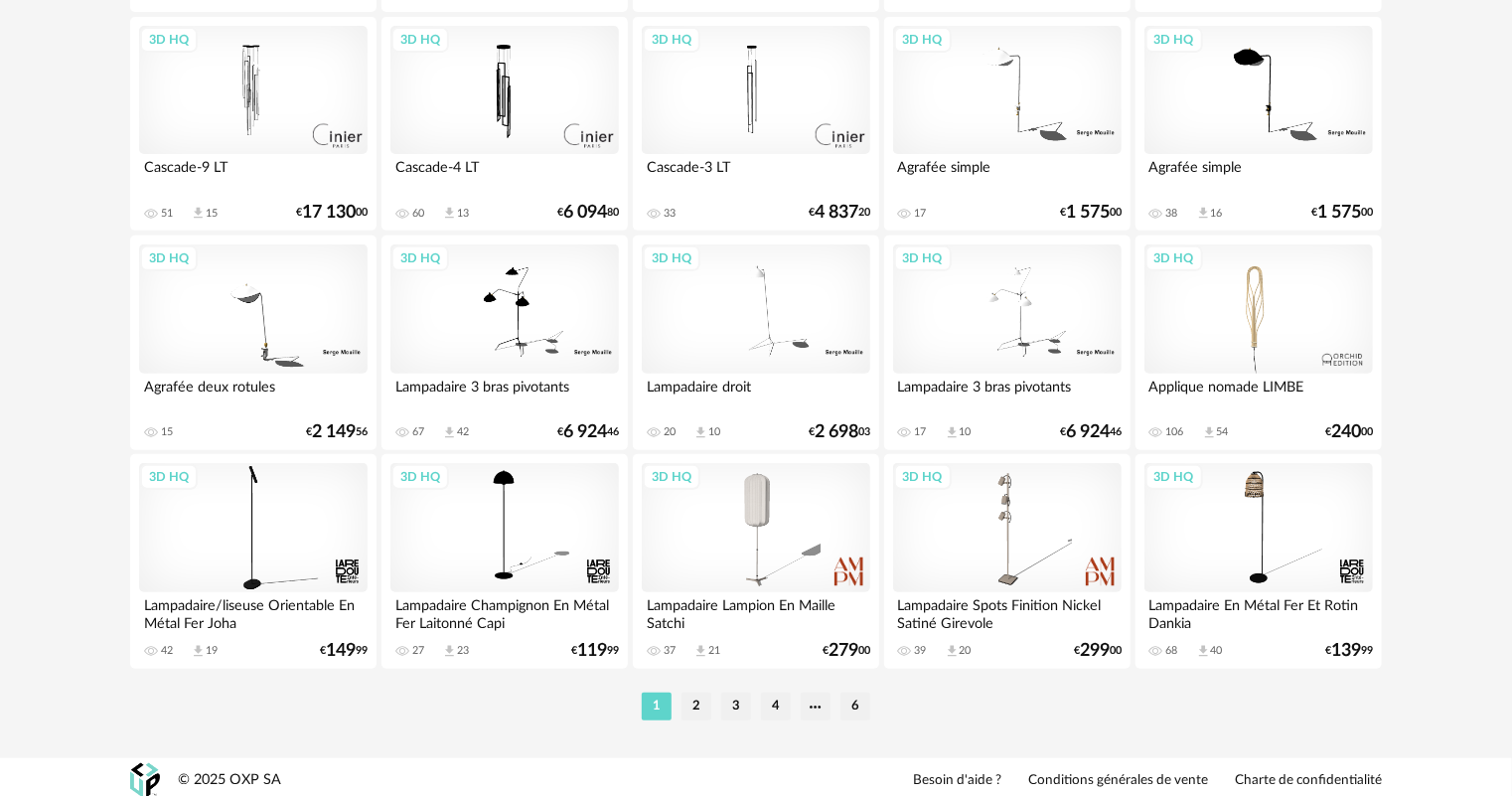 scroll, scrollTop: 4093, scrollLeft: 0, axis: vertical 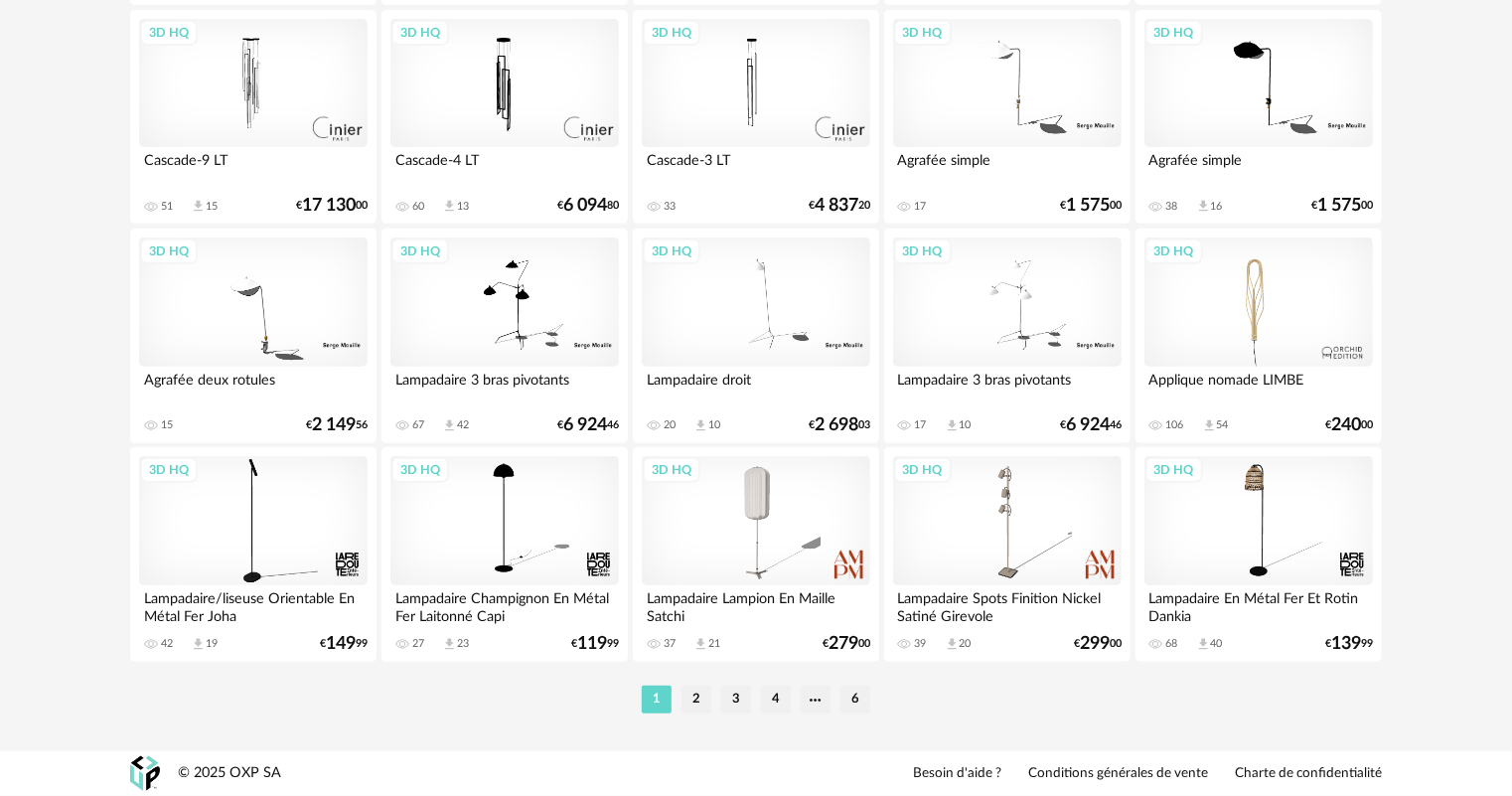 click on "2" at bounding box center (696, 700) 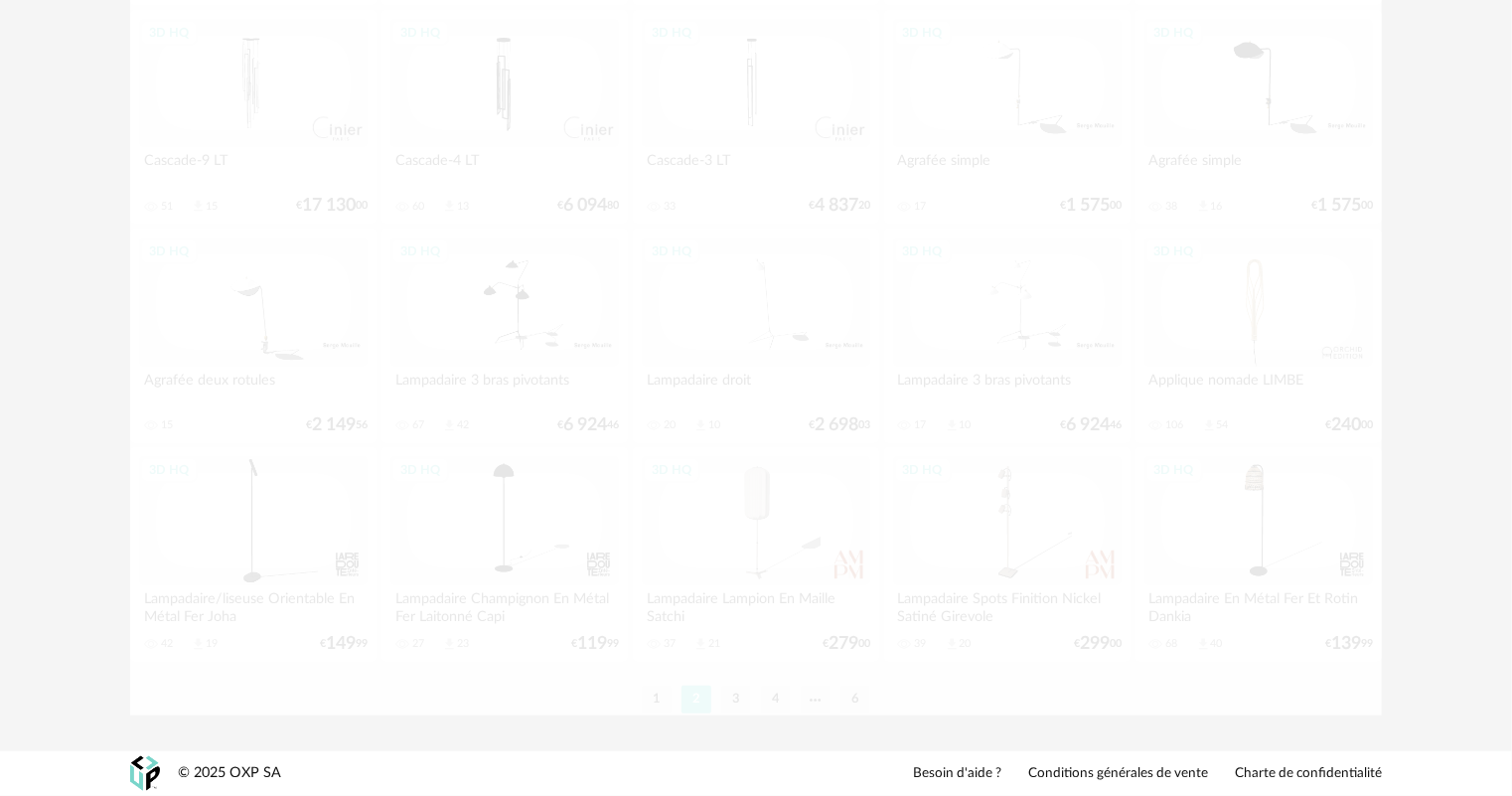 scroll, scrollTop: 0, scrollLeft: 0, axis: both 